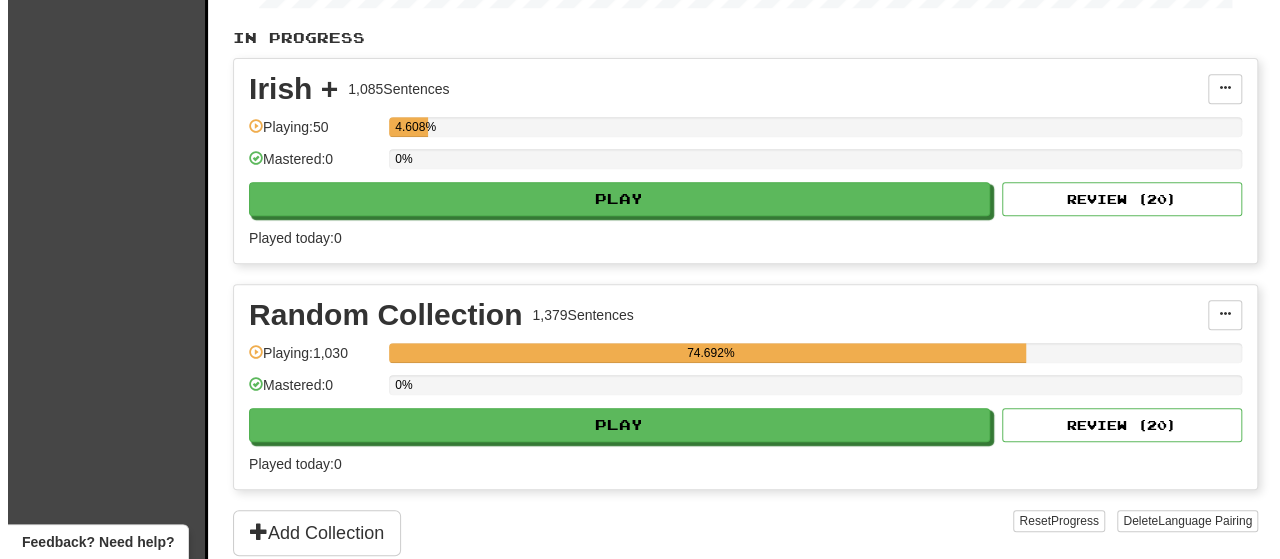 scroll, scrollTop: 422, scrollLeft: 0, axis: vertical 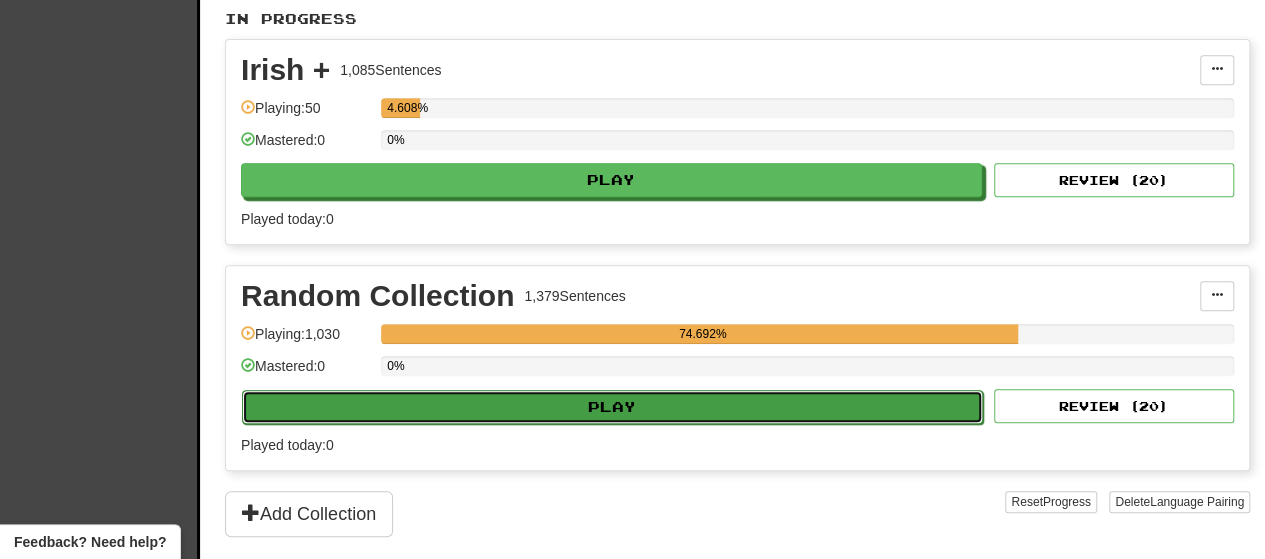 click on "Play" at bounding box center [612, 407] 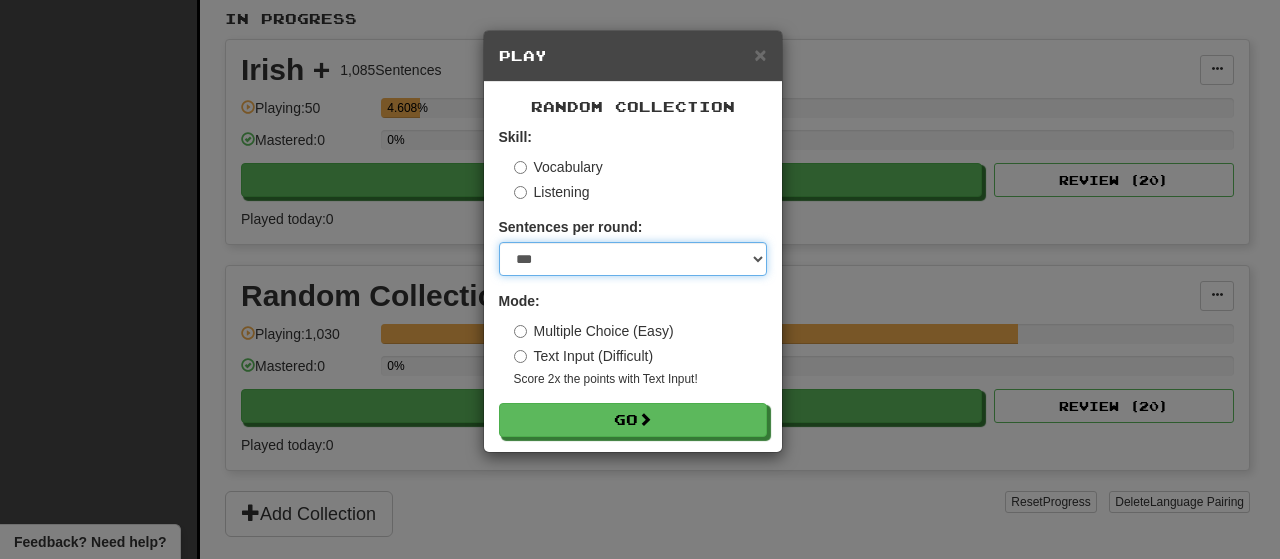 click on "* ** ** ** ** ** *** ********" at bounding box center (633, 259) 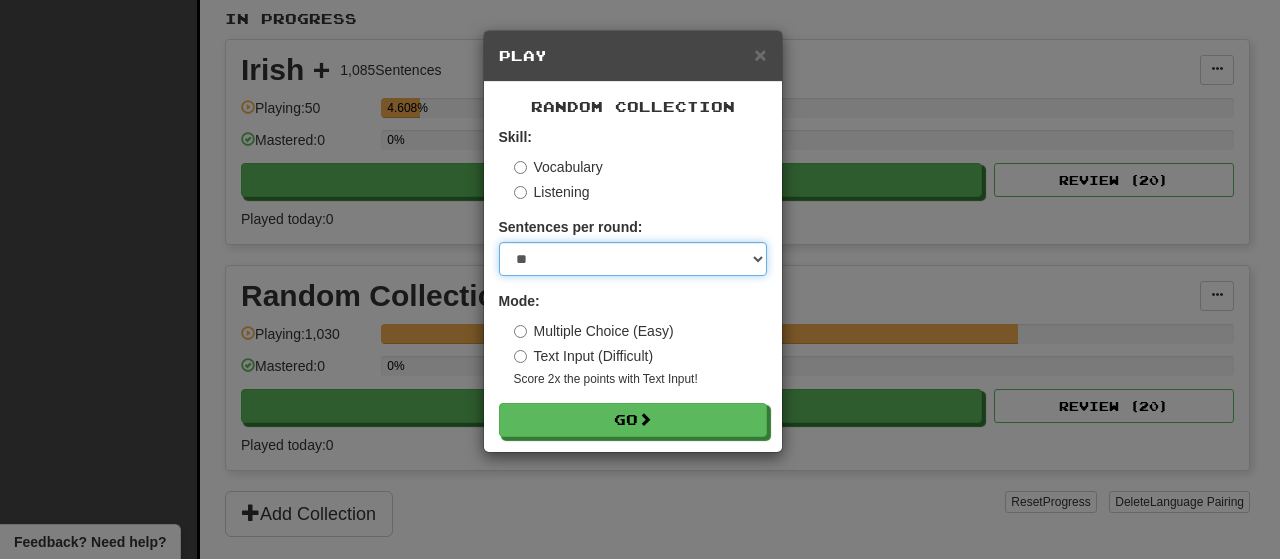 click on "* ** ** ** ** ** *** ********" at bounding box center [633, 259] 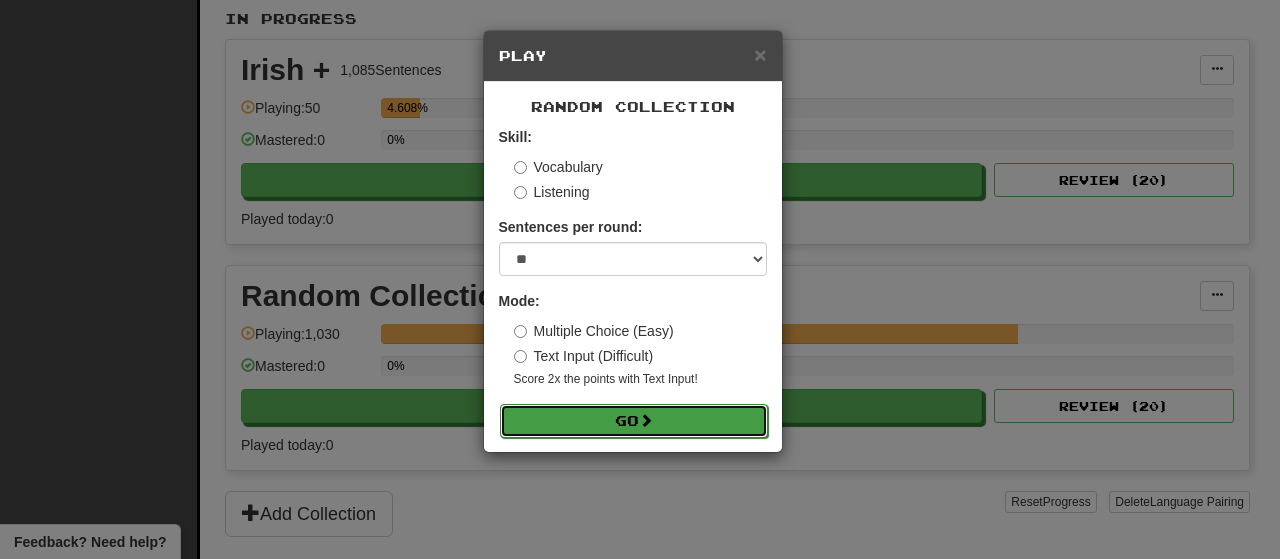 click on "Go" at bounding box center (634, 421) 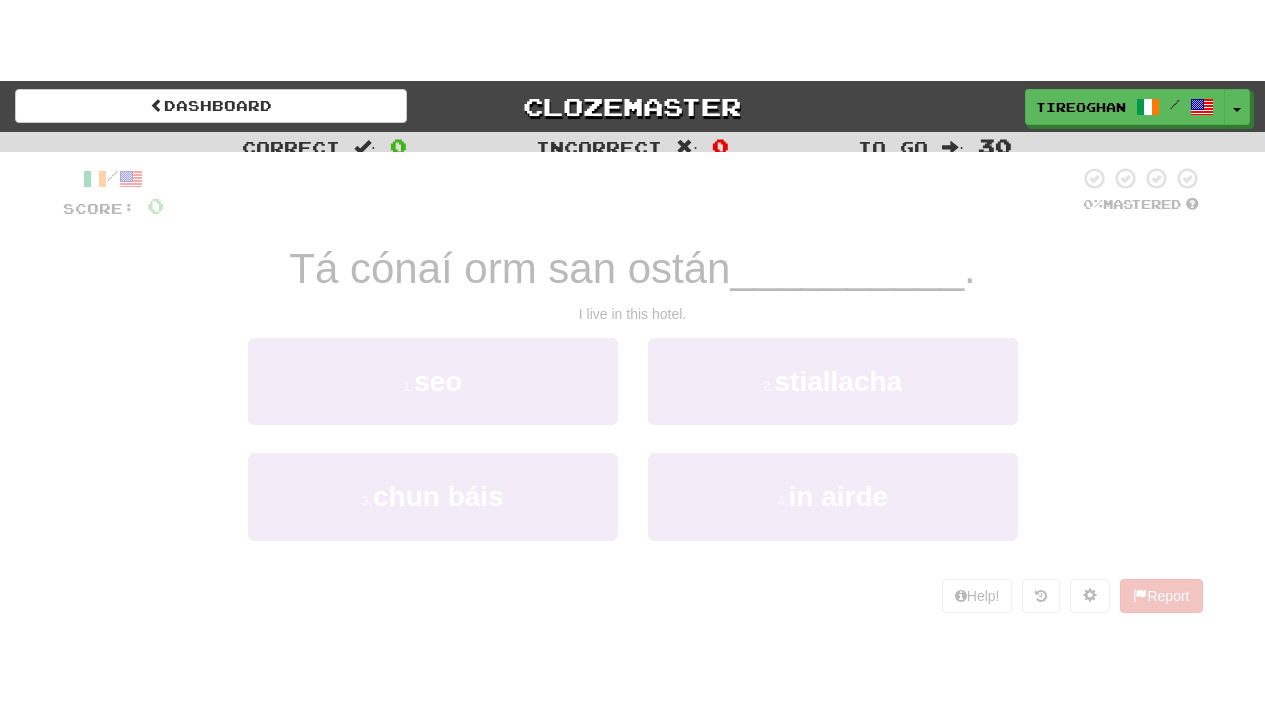 scroll, scrollTop: 0, scrollLeft: 0, axis: both 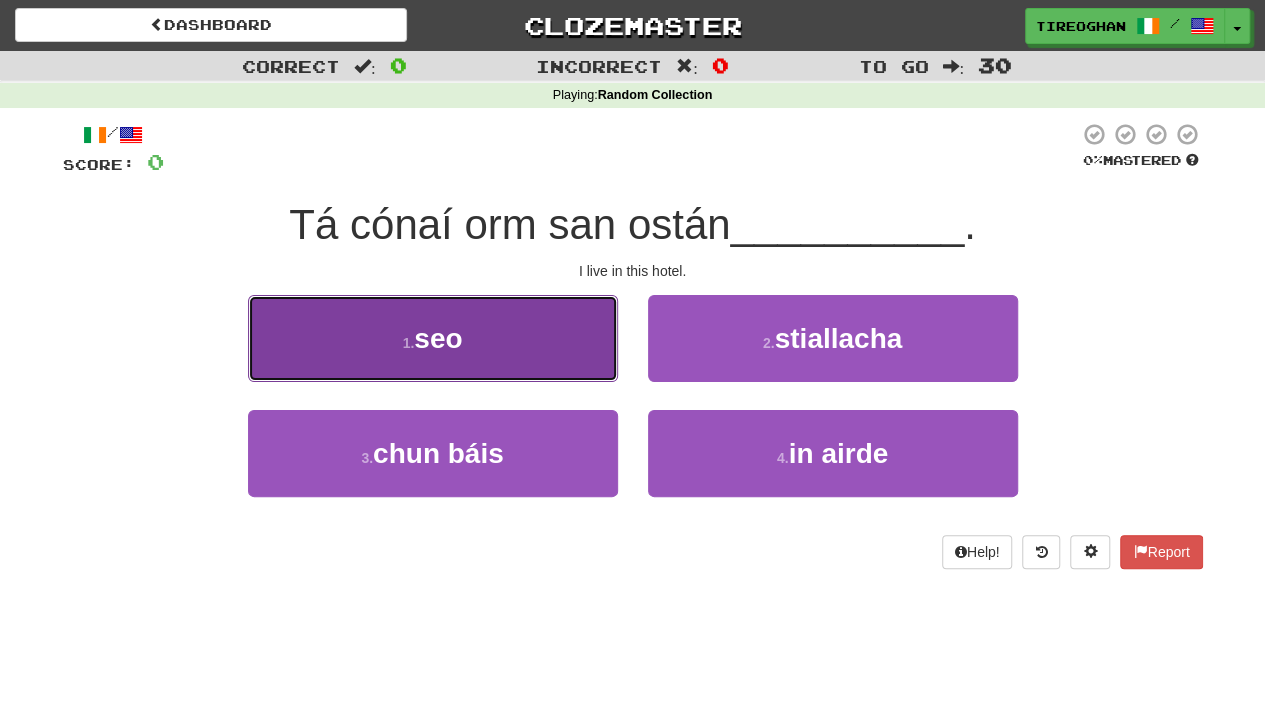 click on "1 .  seo" at bounding box center [433, 338] 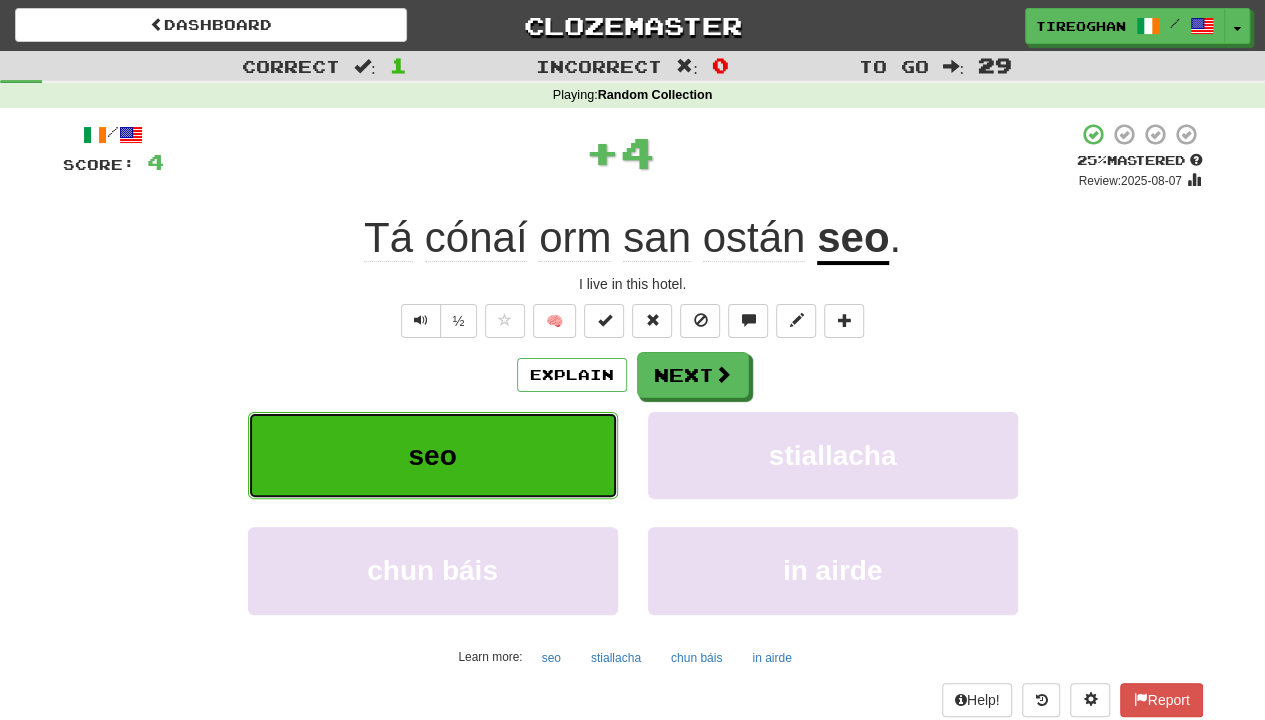 type 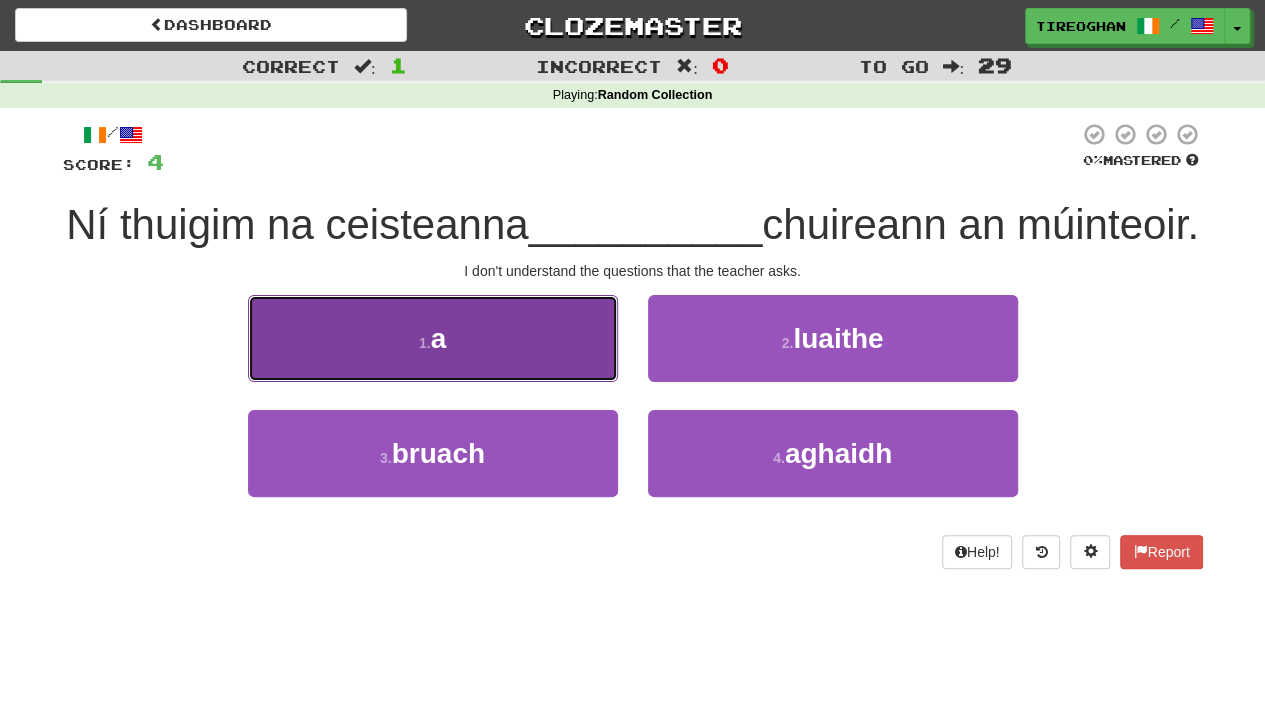 click on "1 .  a" at bounding box center [433, 338] 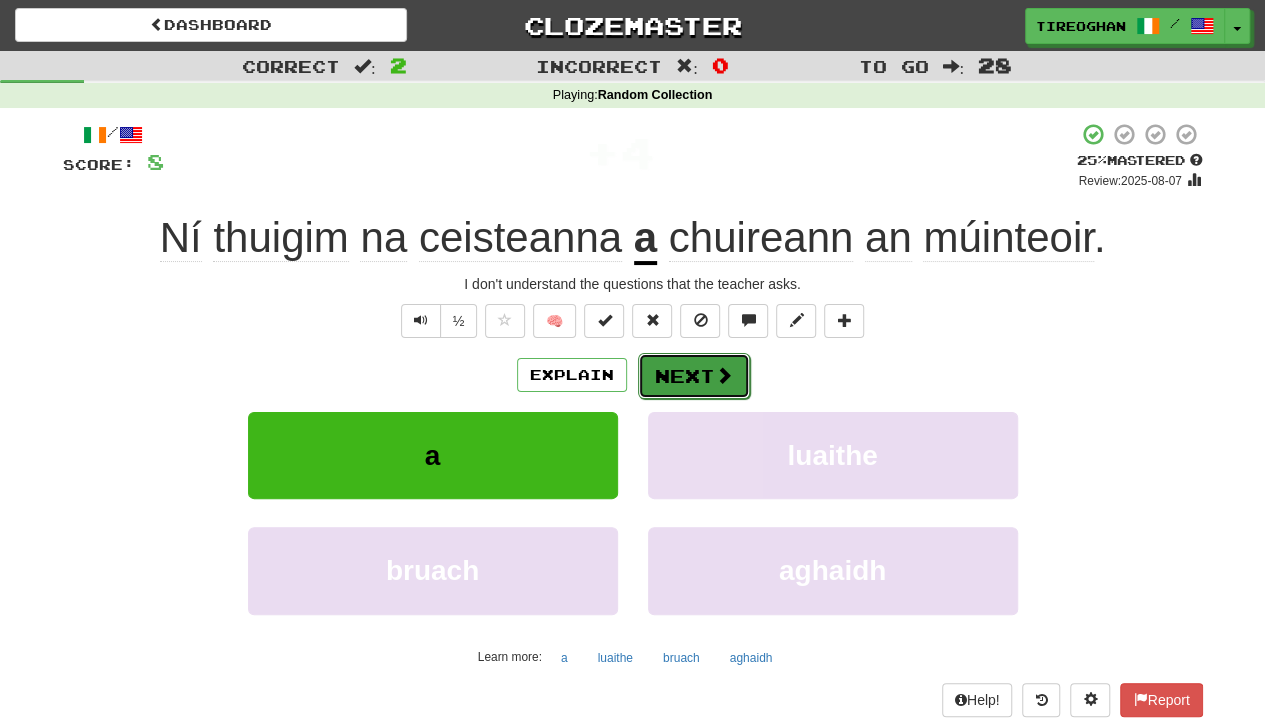 click on "Next" at bounding box center [694, 376] 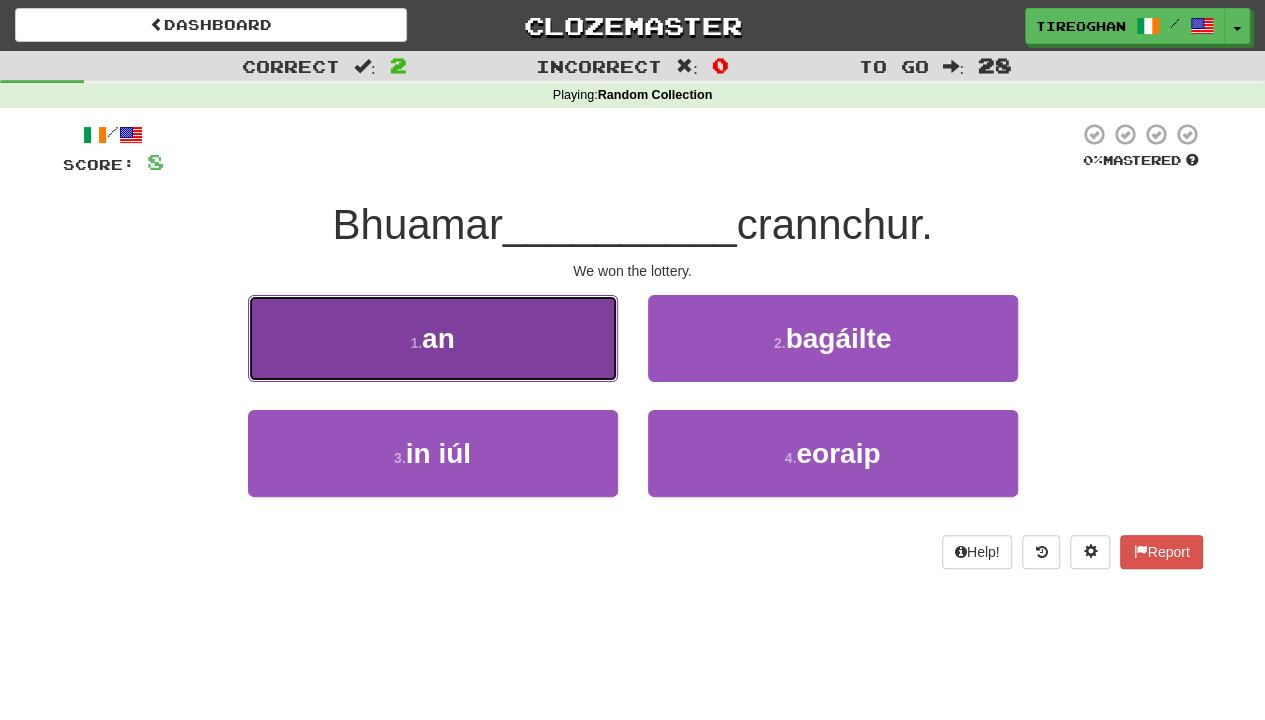 click on "1 .  an" at bounding box center (433, 338) 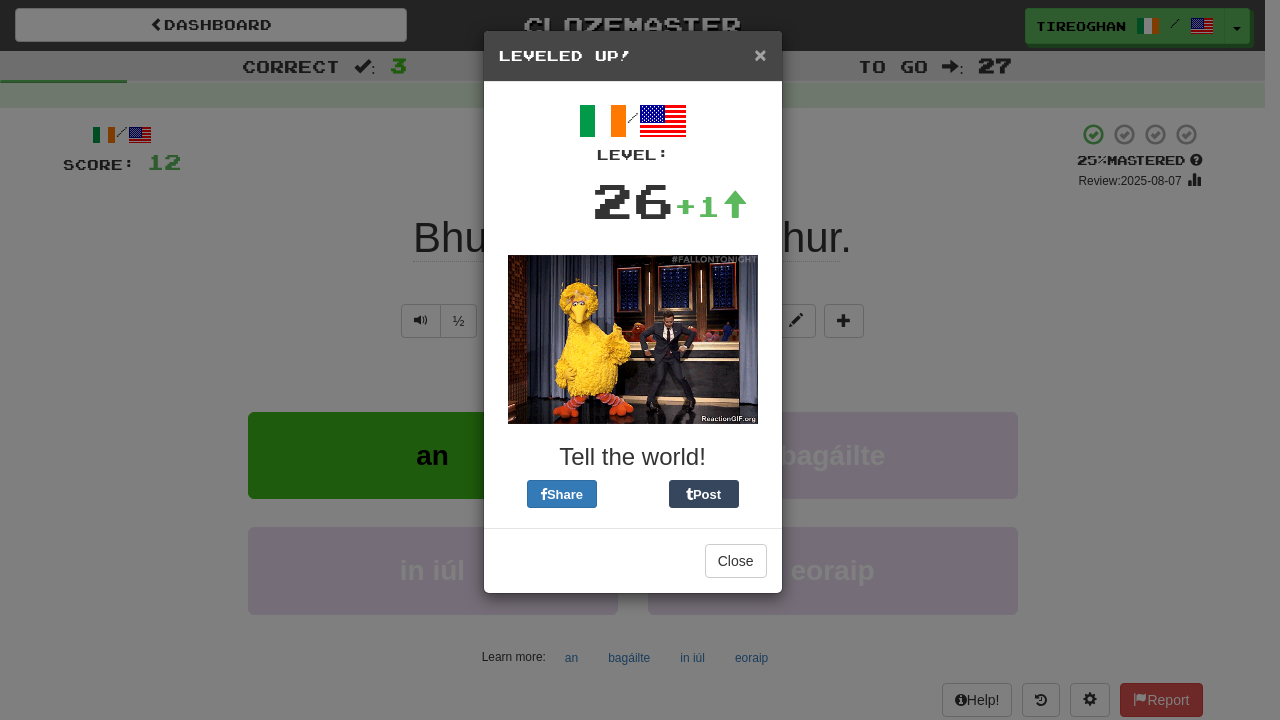 click on "×" at bounding box center [760, 54] 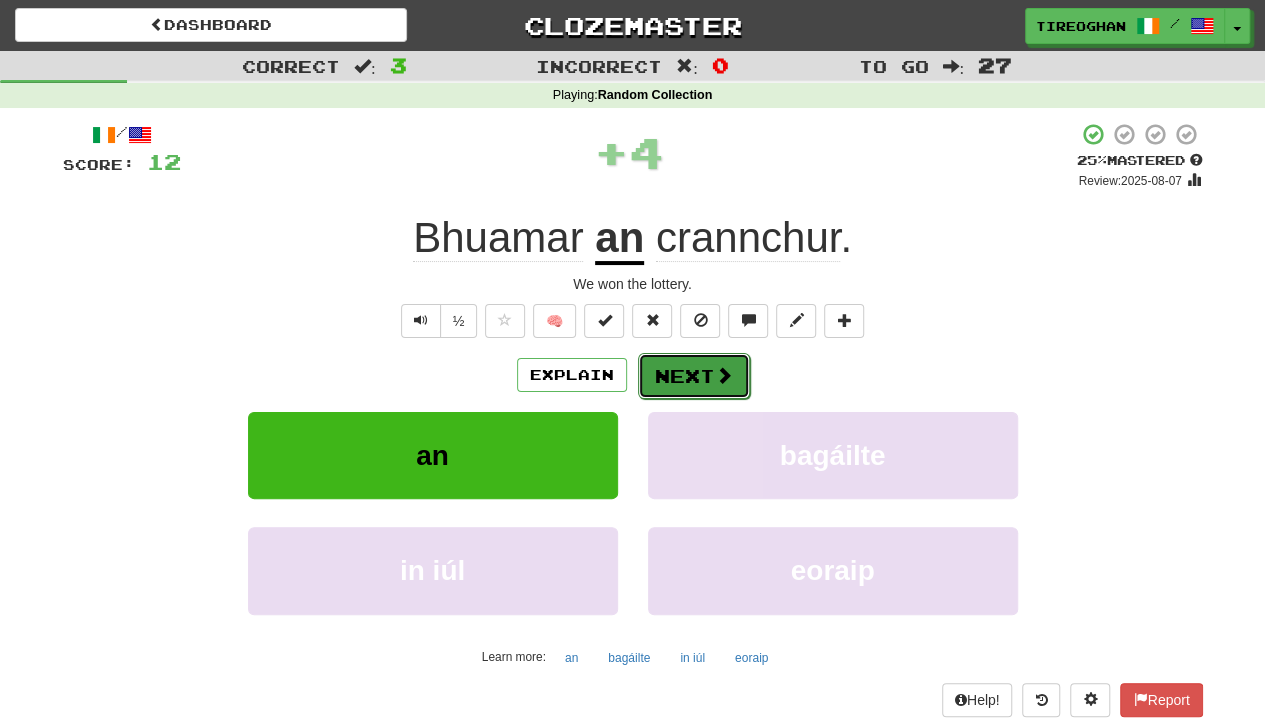 click on "Next" at bounding box center (694, 376) 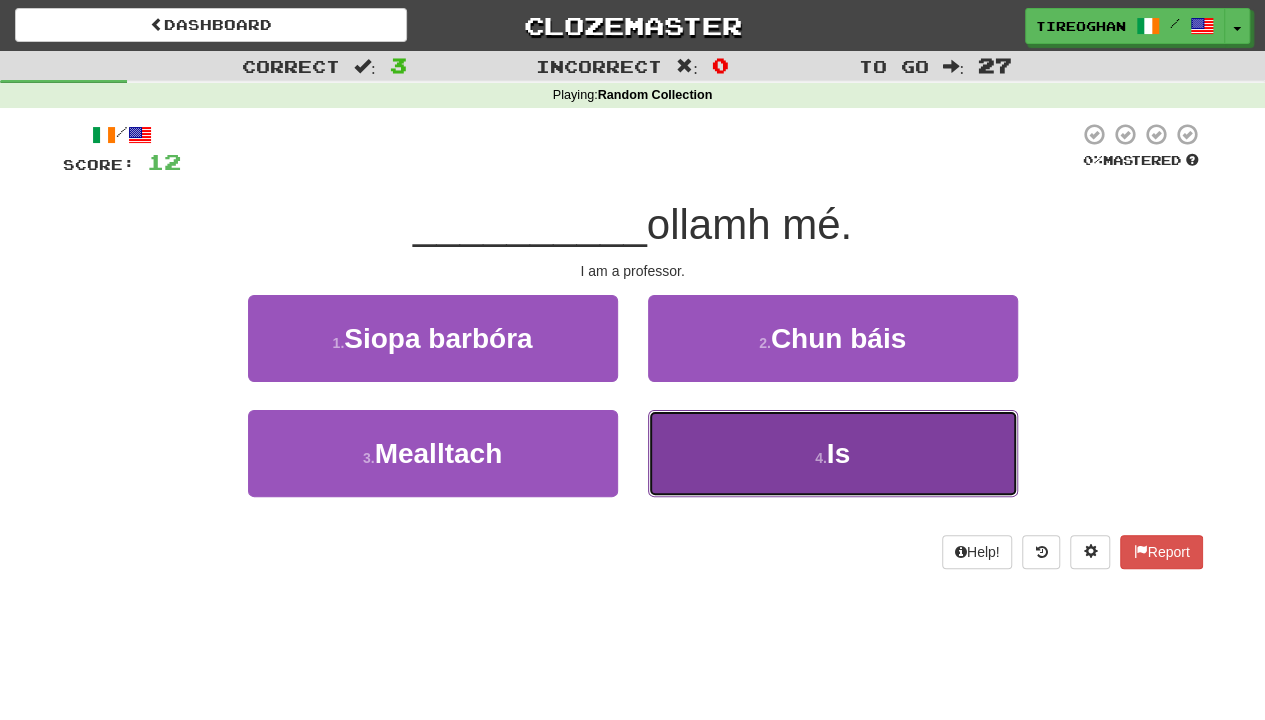click on "4 .  Is" at bounding box center (833, 453) 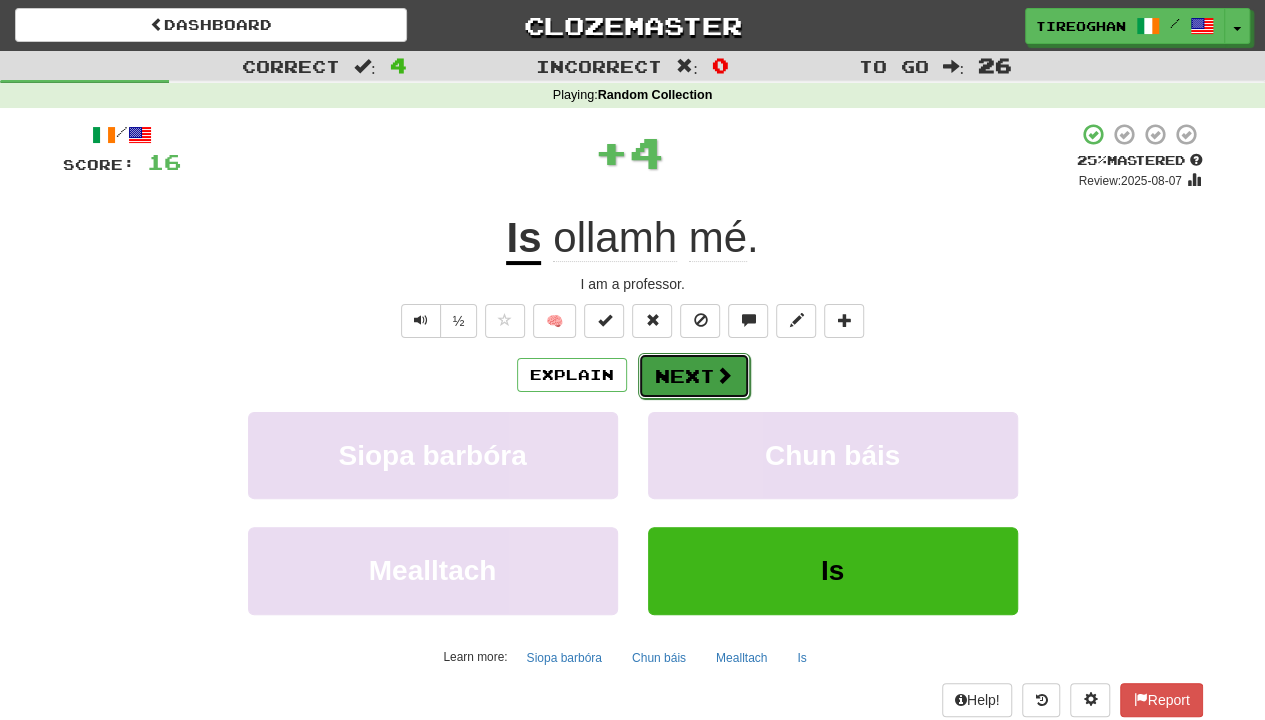 click at bounding box center [724, 375] 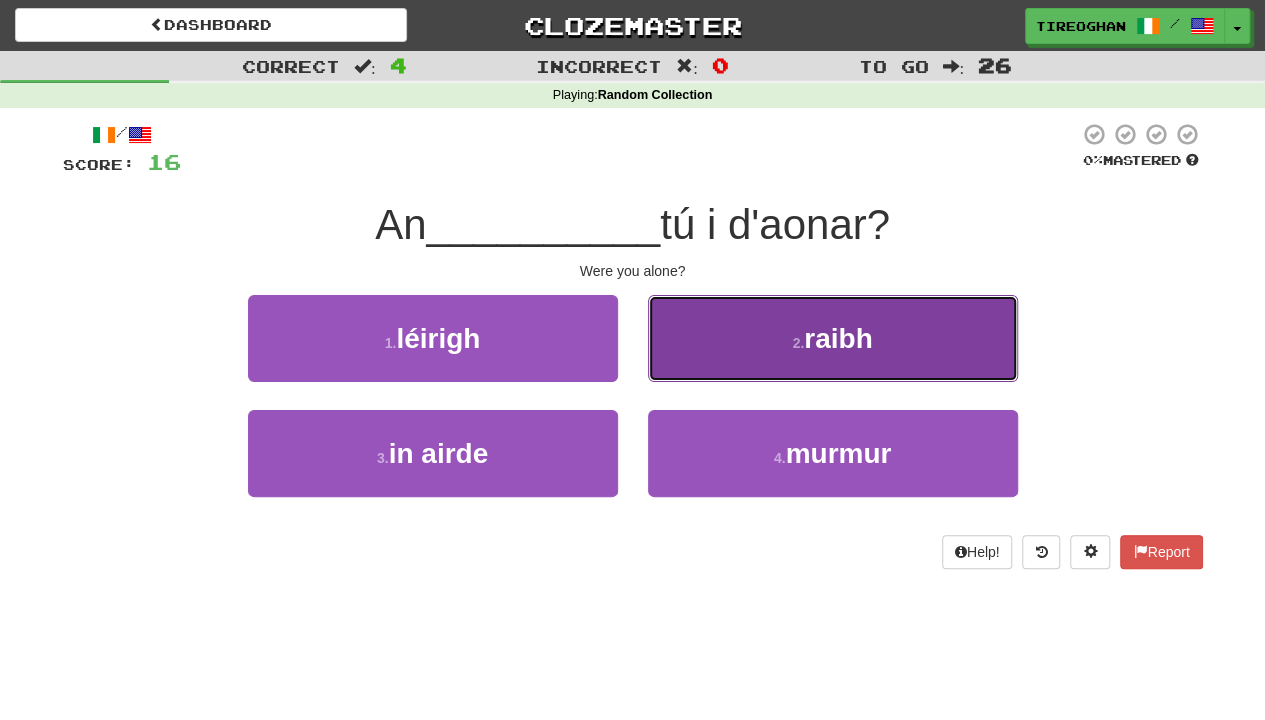 click on "raibh" at bounding box center [838, 338] 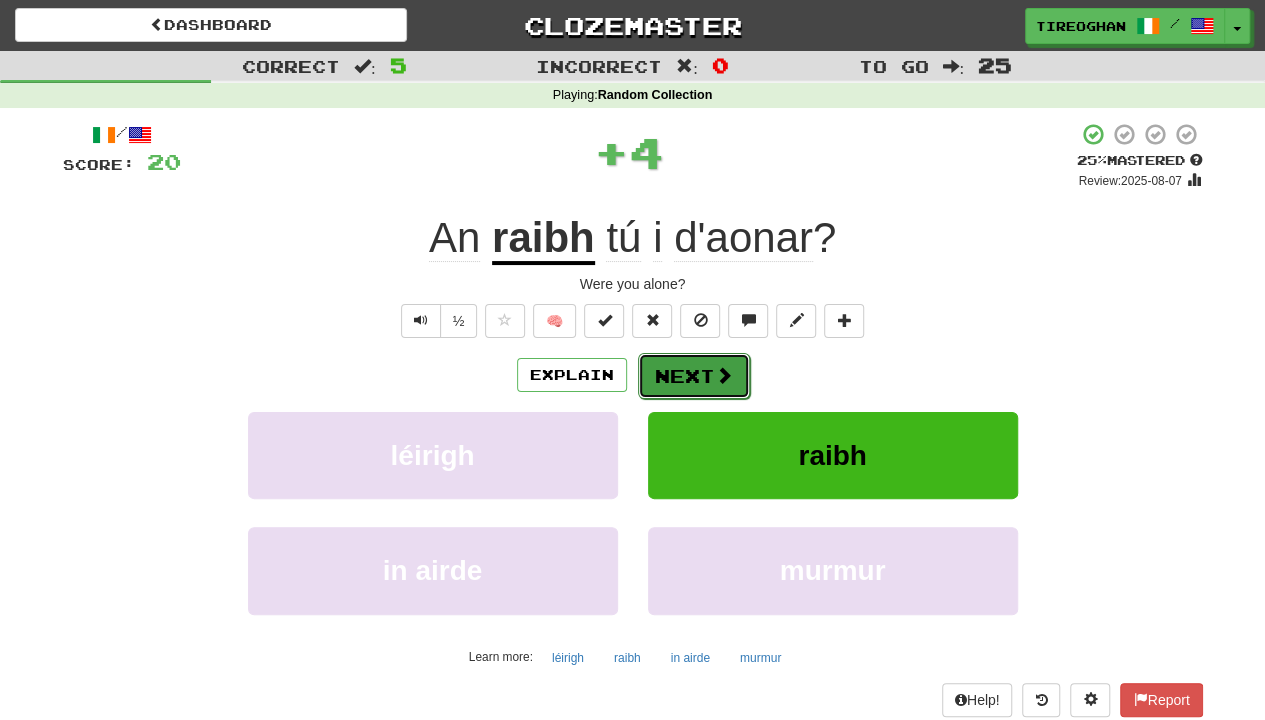 click on "Next" at bounding box center [694, 376] 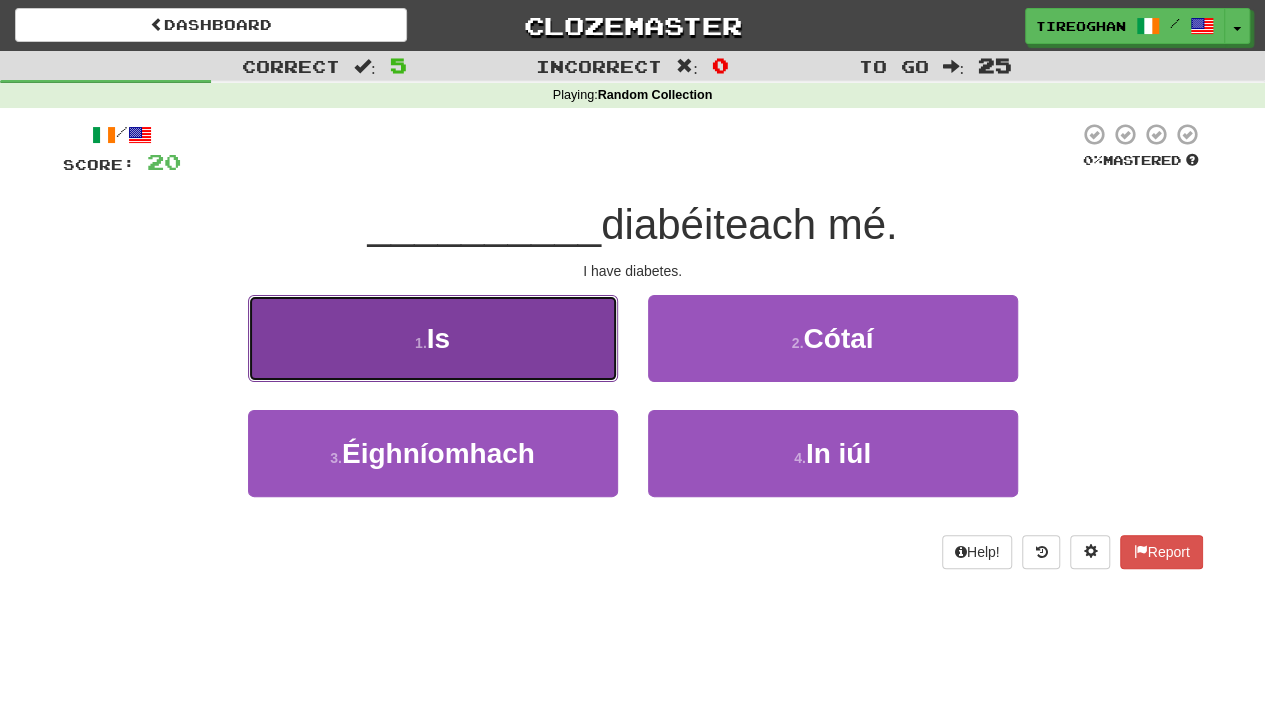 click on "1 .  Is" at bounding box center (433, 338) 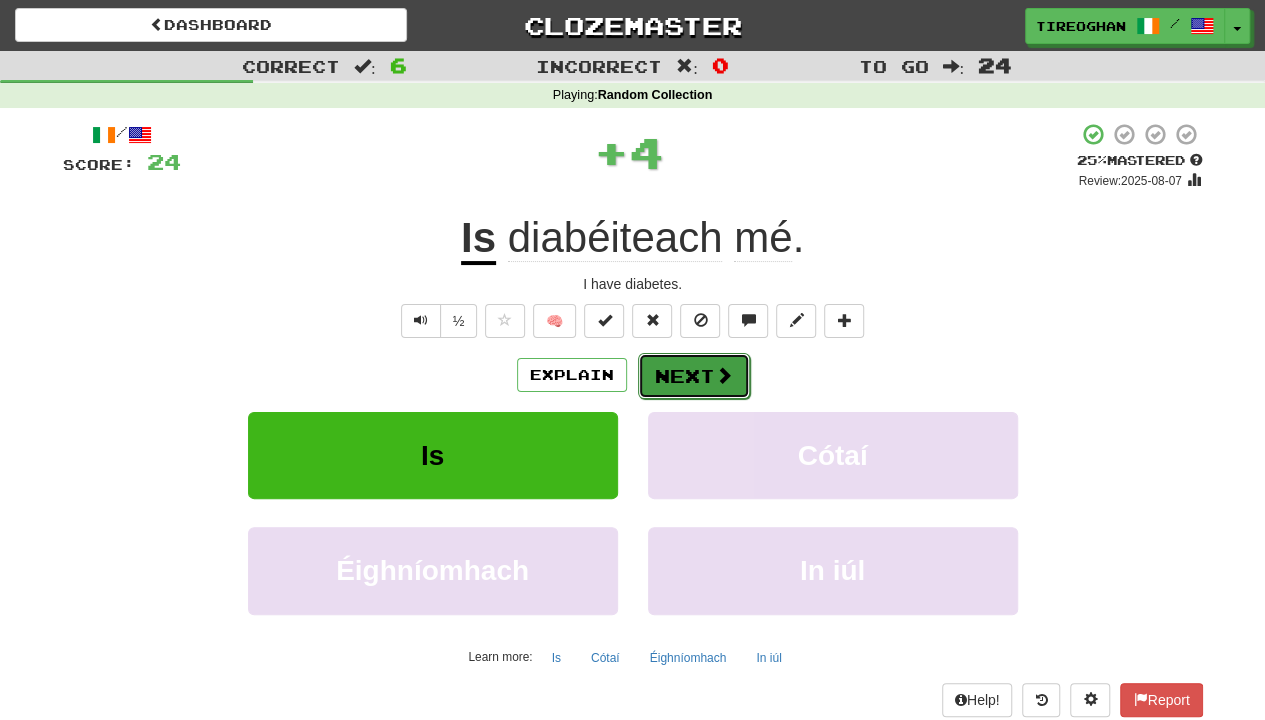 click on "Next" at bounding box center [694, 376] 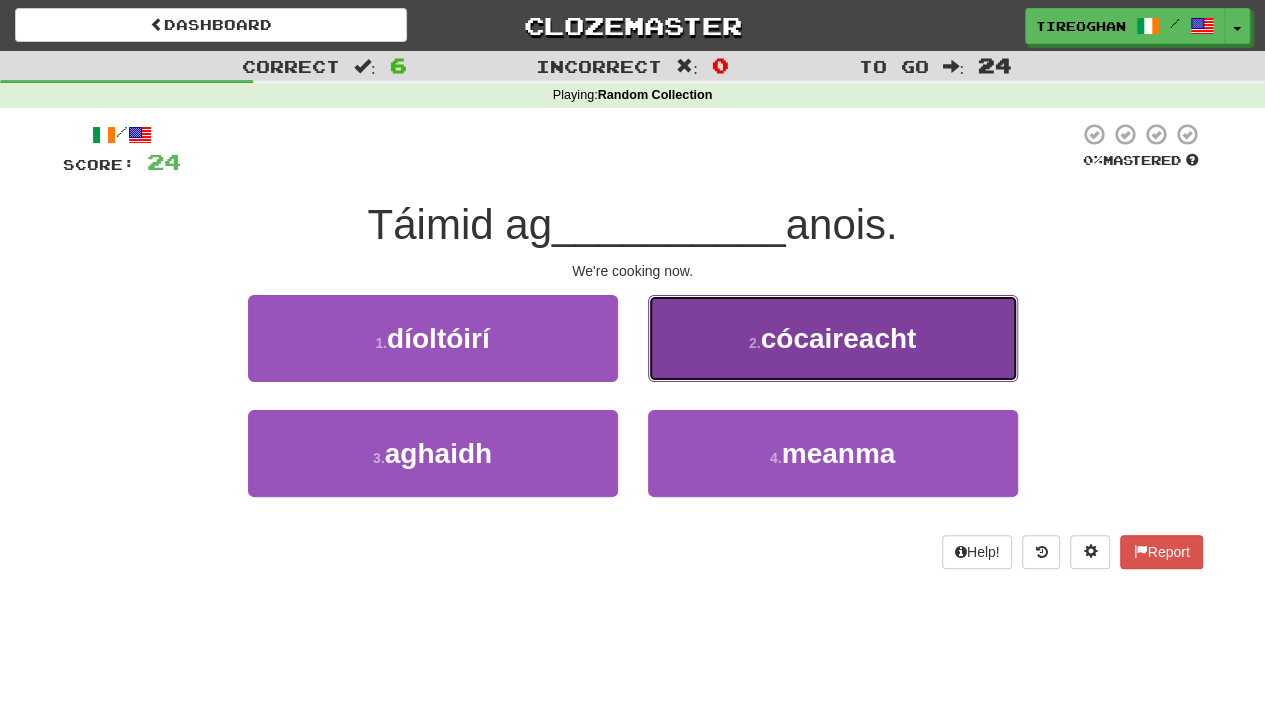 click on "2 .  cócaireacht" at bounding box center [833, 338] 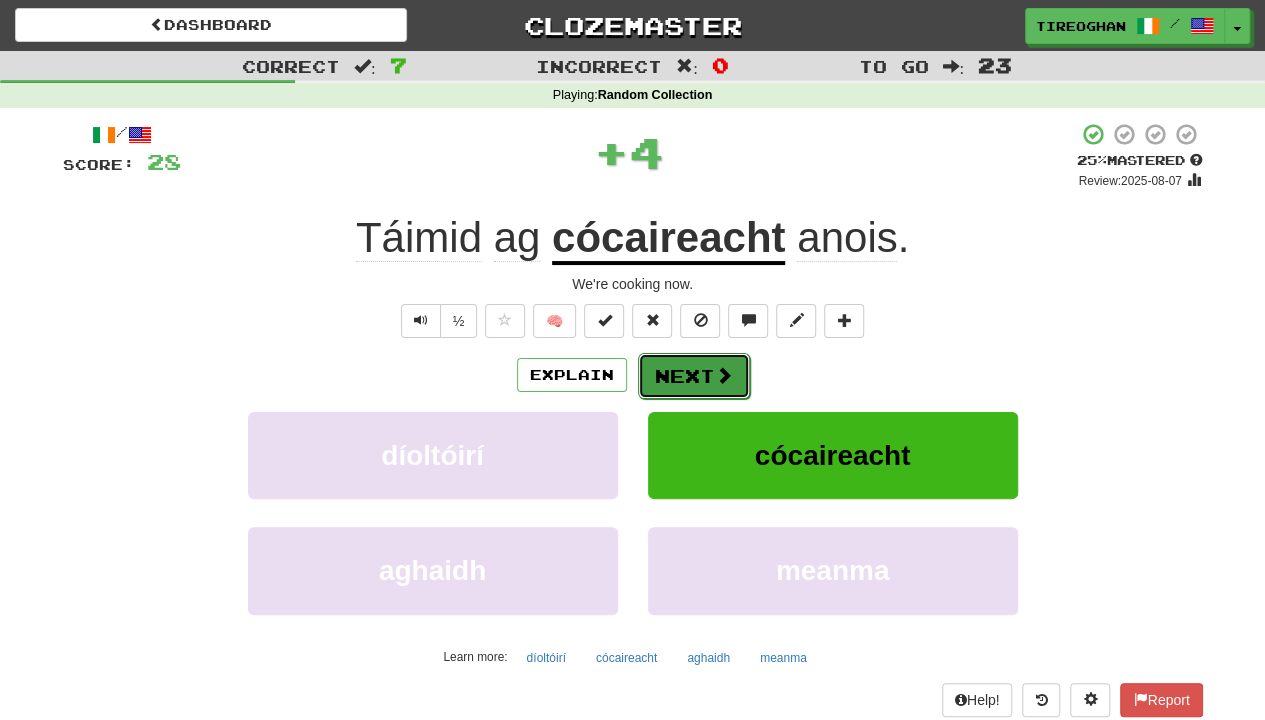 click on "Next" at bounding box center (694, 376) 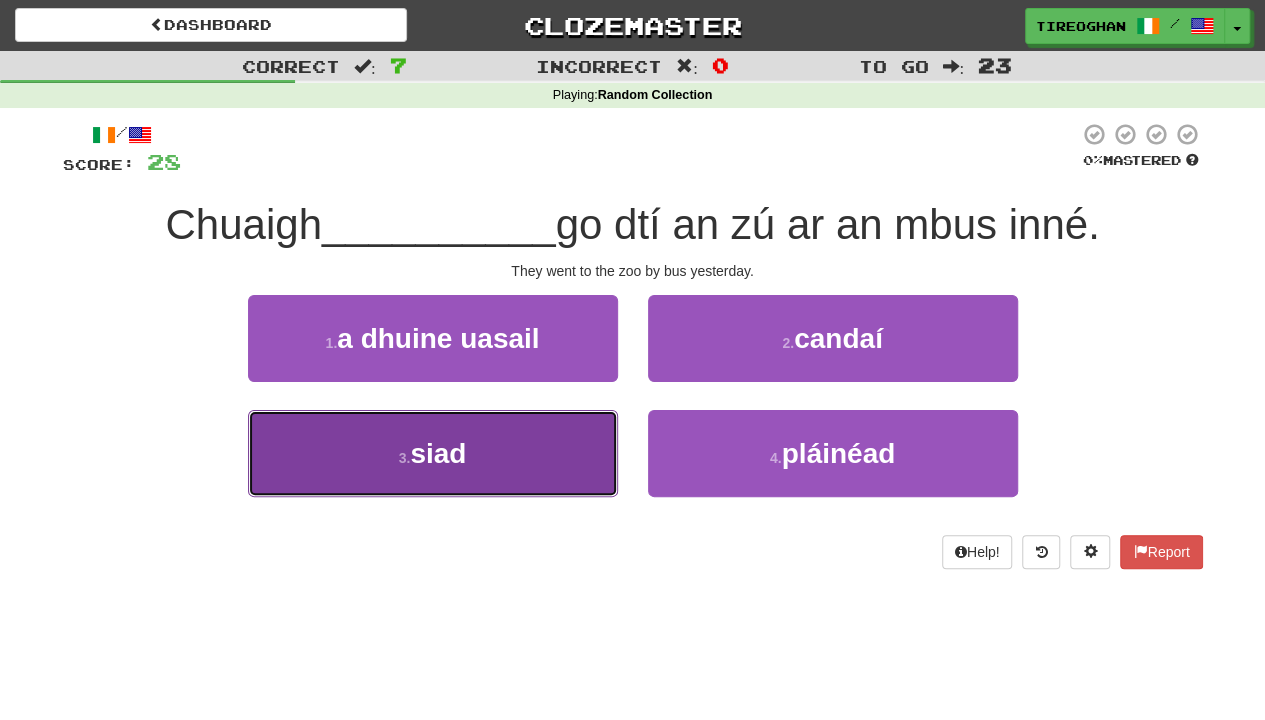 click on "3 .  siad" at bounding box center (433, 453) 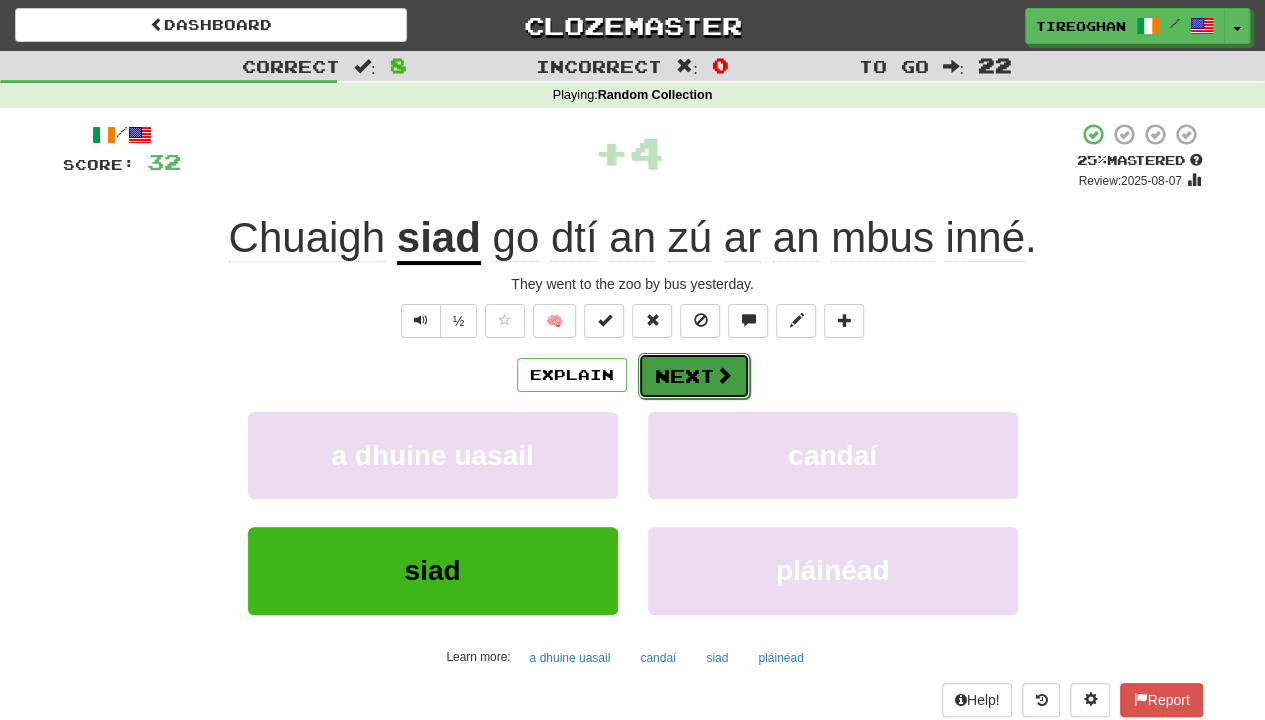 click on "Next" at bounding box center (694, 376) 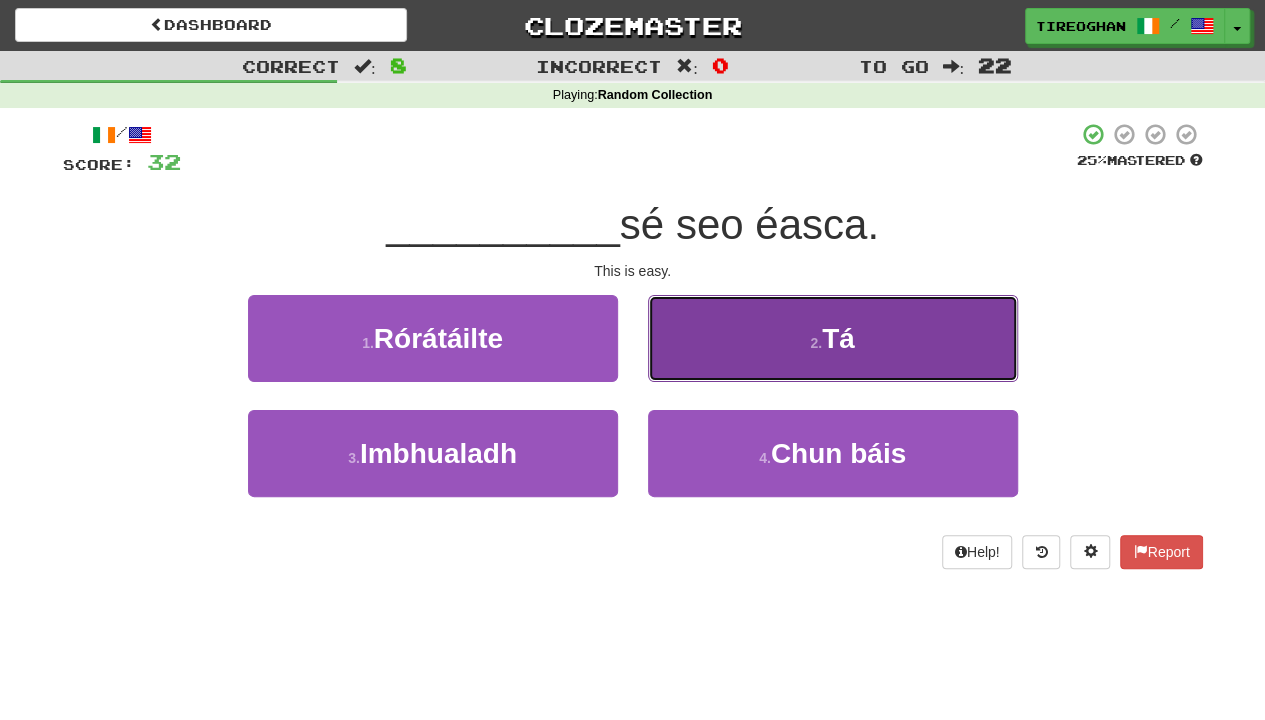 click on "2 .  Tá" at bounding box center [833, 338] 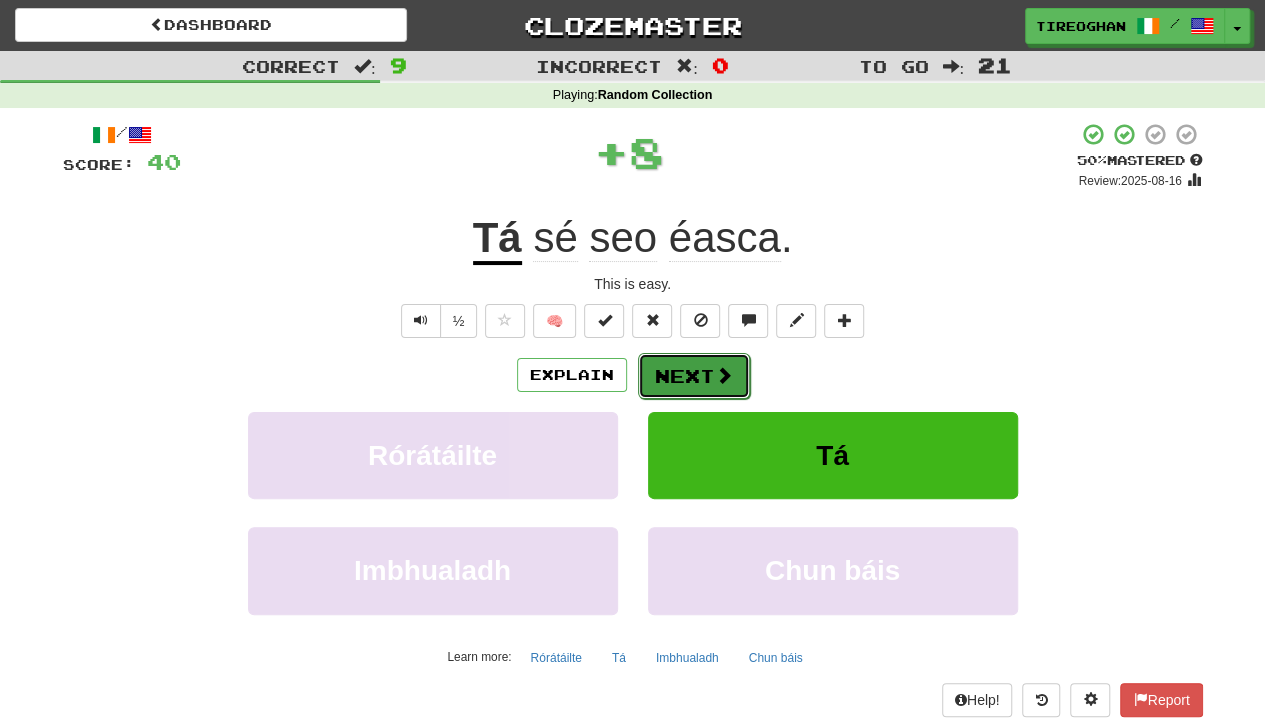 click on "Next" at bounding box center [694, 376] 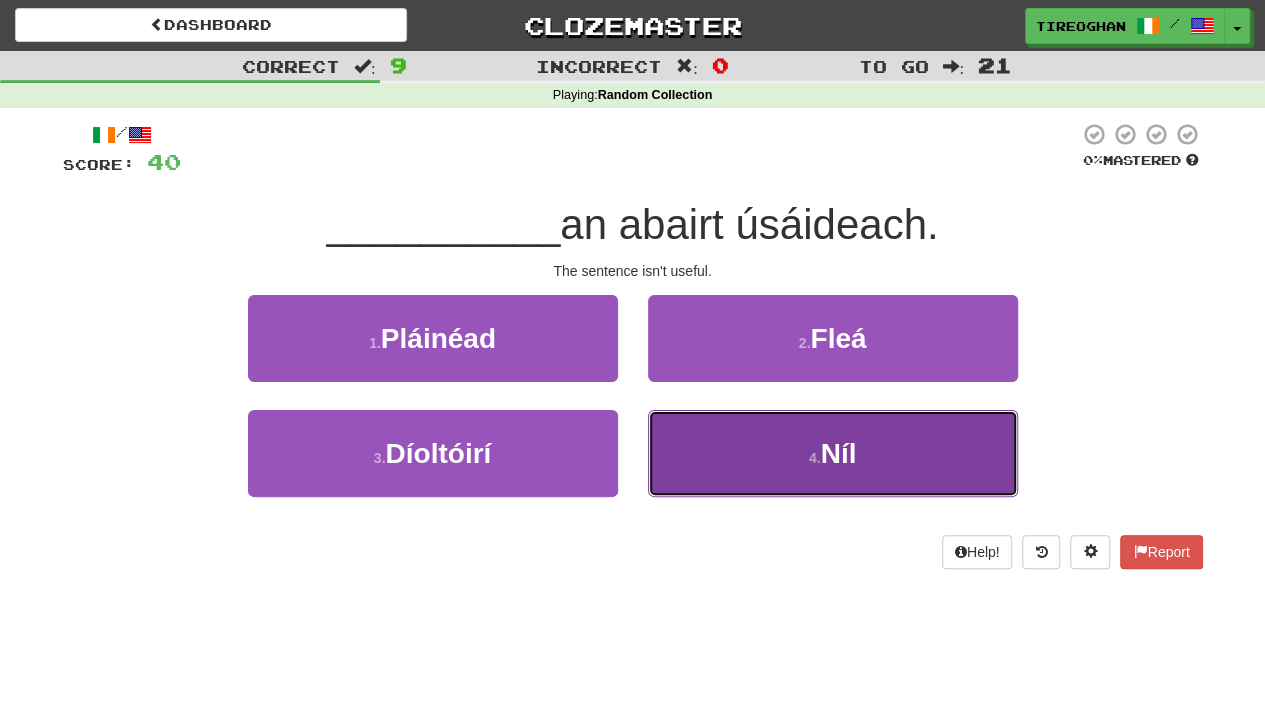 click on "4 .  Níl" at bounding box center [833, 453] 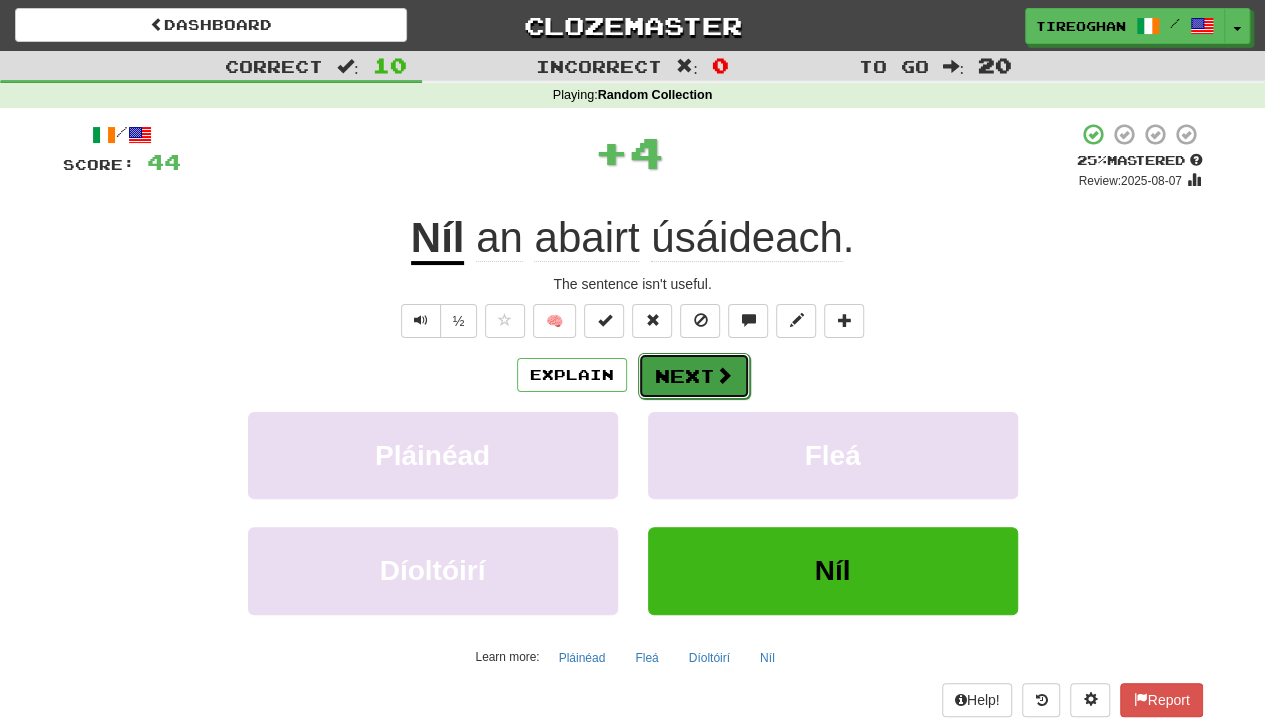 click on "Next" at bounding box center (694, 376) 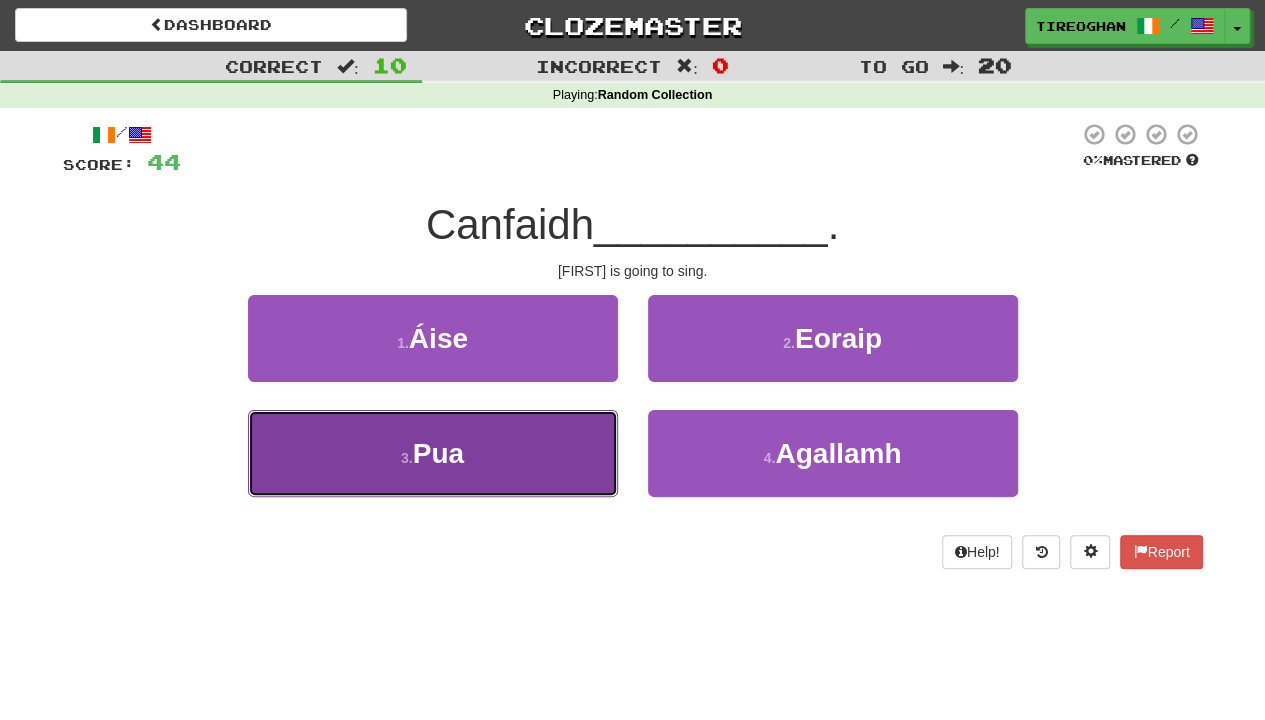 click on "3 .  [FIRST]" at bounding box center (433, 453) 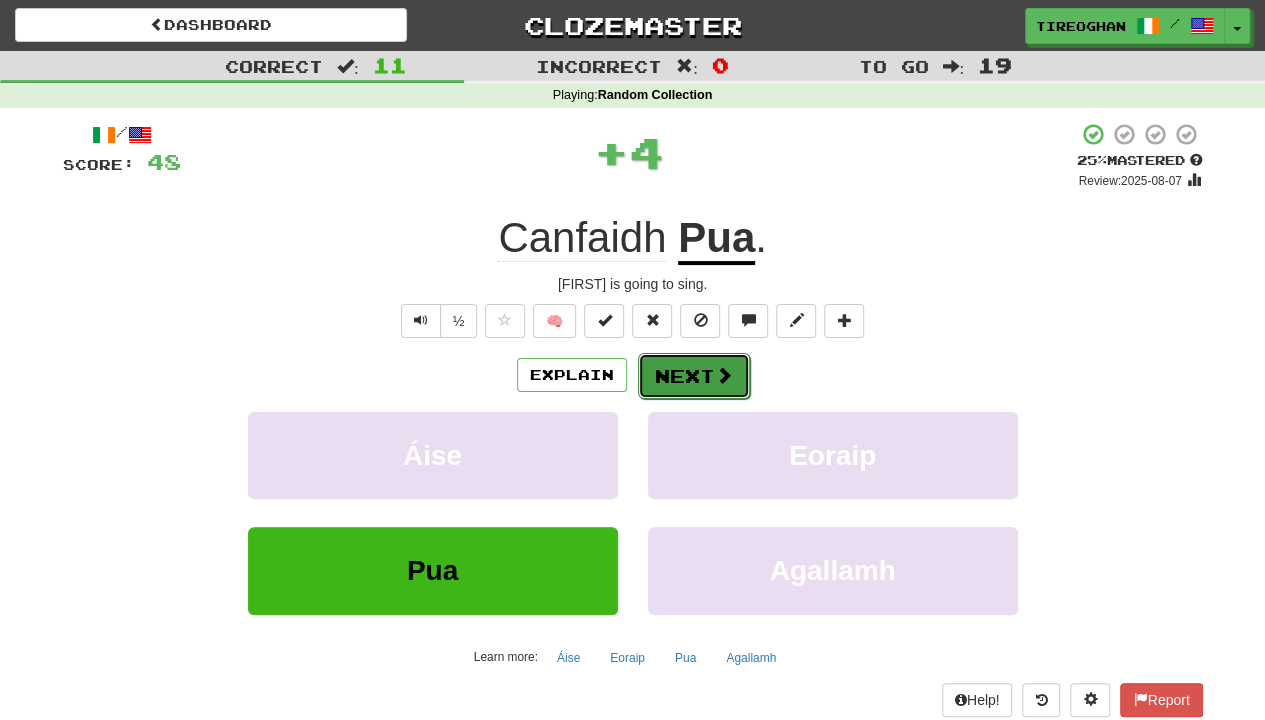 click on "Next" at bounding box center [694, 376] 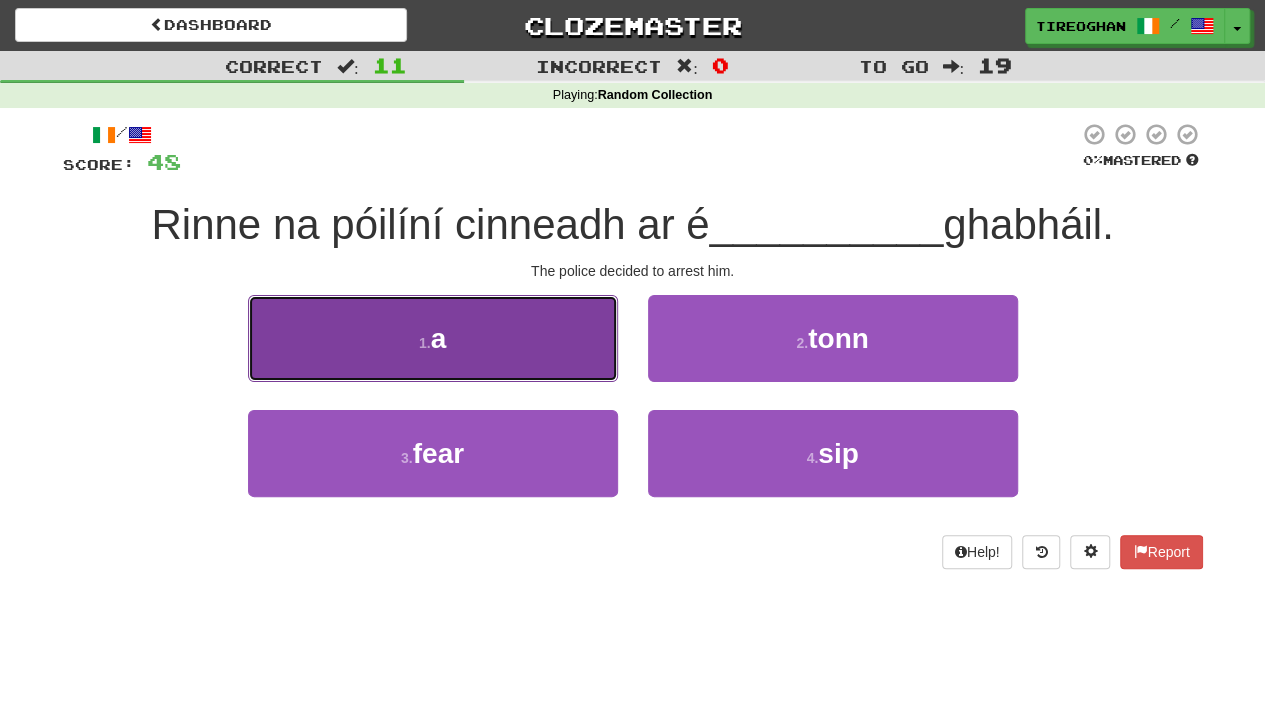 click on "1 .  a" at bounding box center [433, 338] 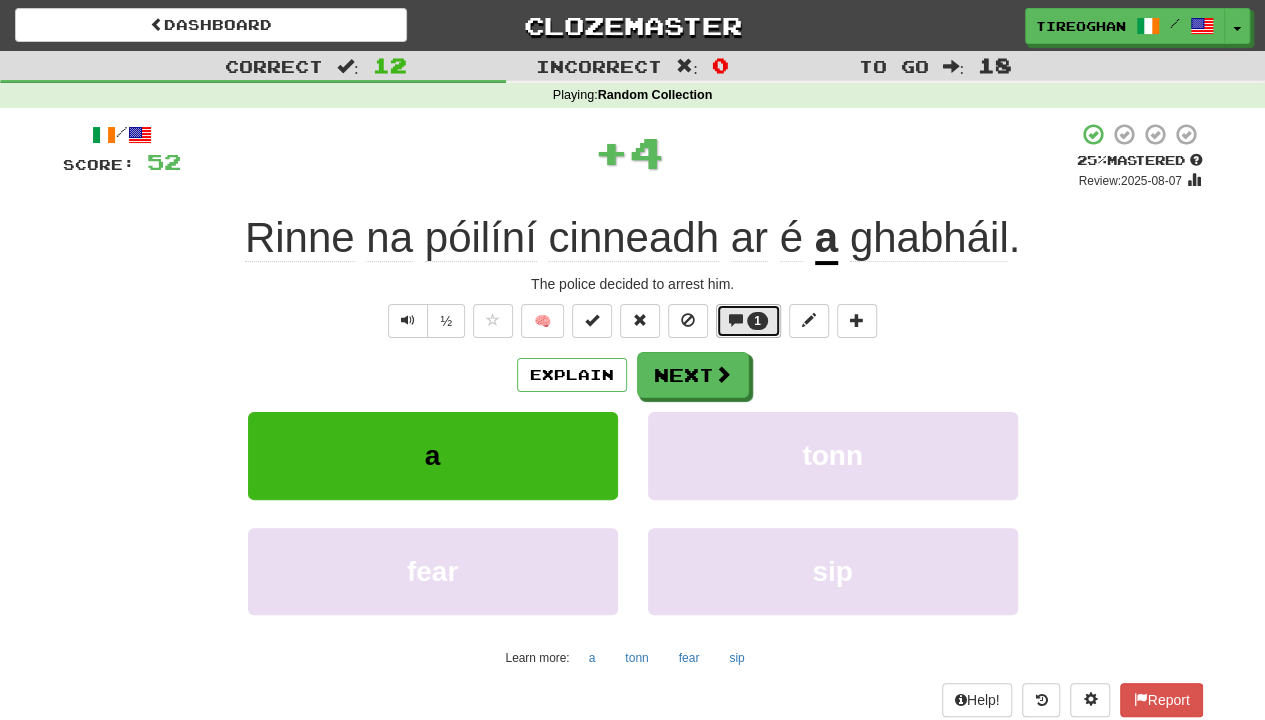 click on "1" at bounding box center [757, 321] 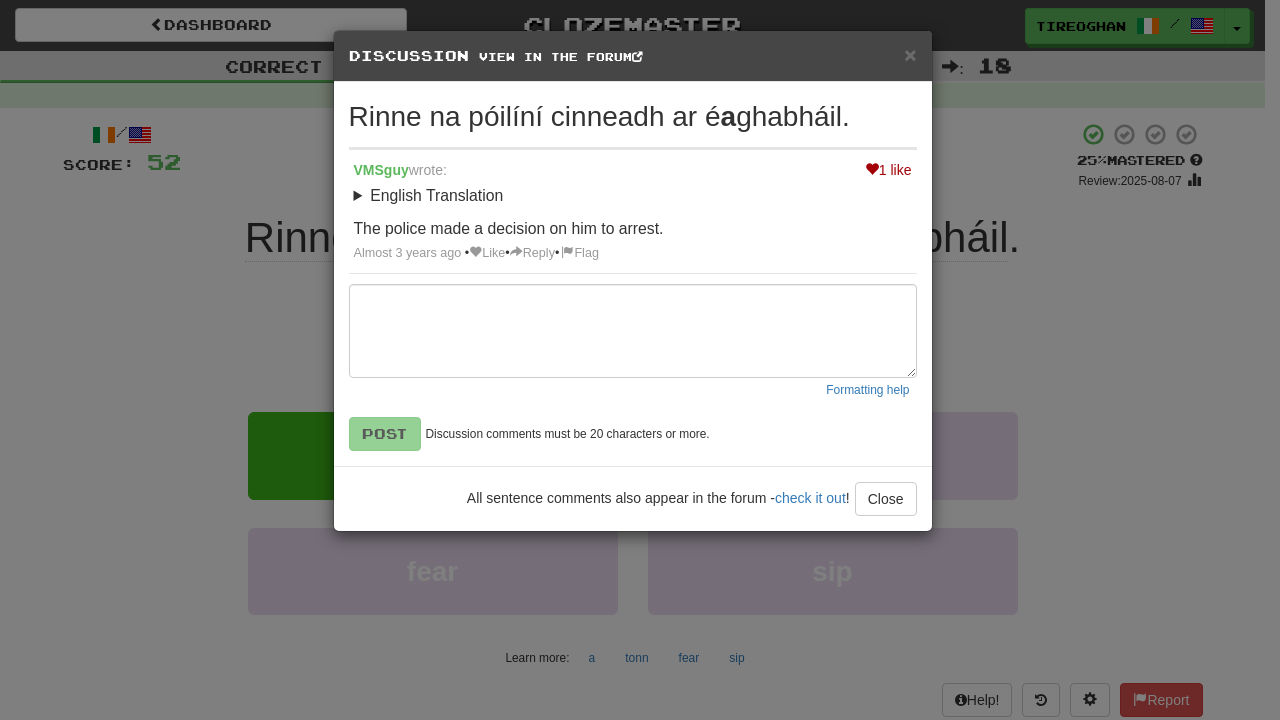 click on "Discussion View in the forum" at bounding box center (633, 56) 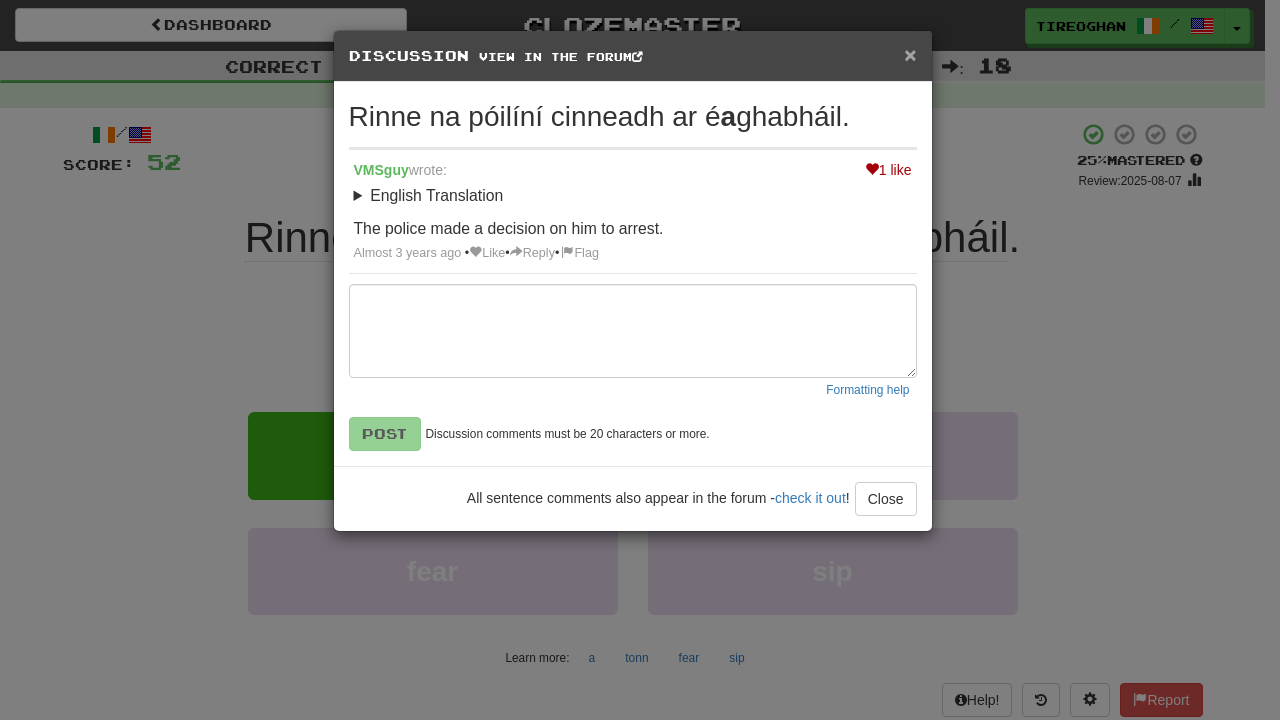 click on "×" at bounding box center [910, 54] 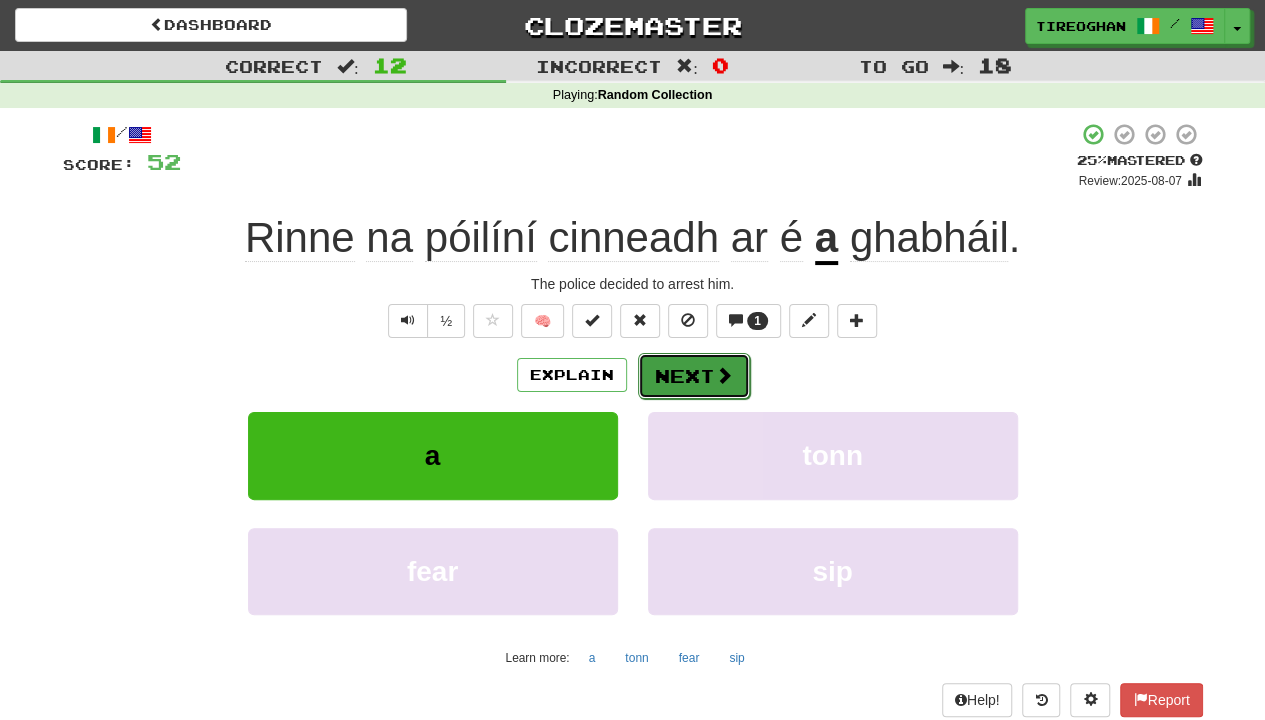 click on "Next" at bounding box center (694, 376) 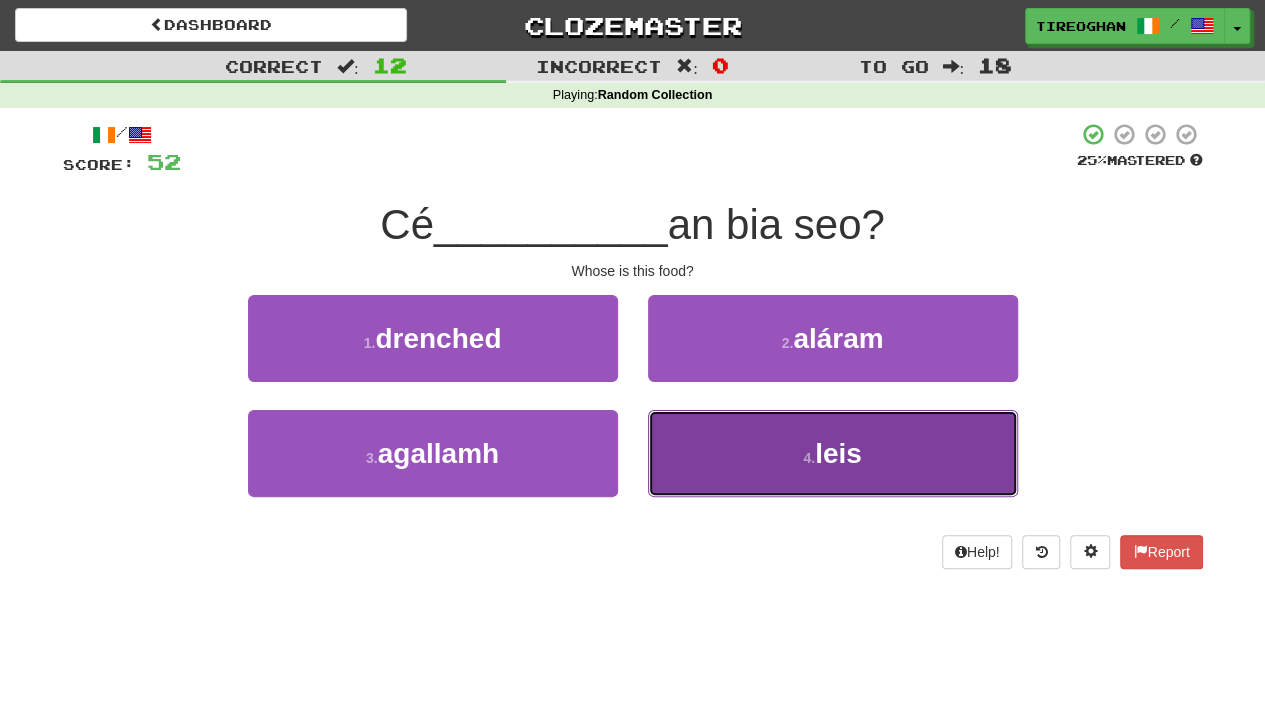 click on "4 .  leis" at bounding box center [833, 453] 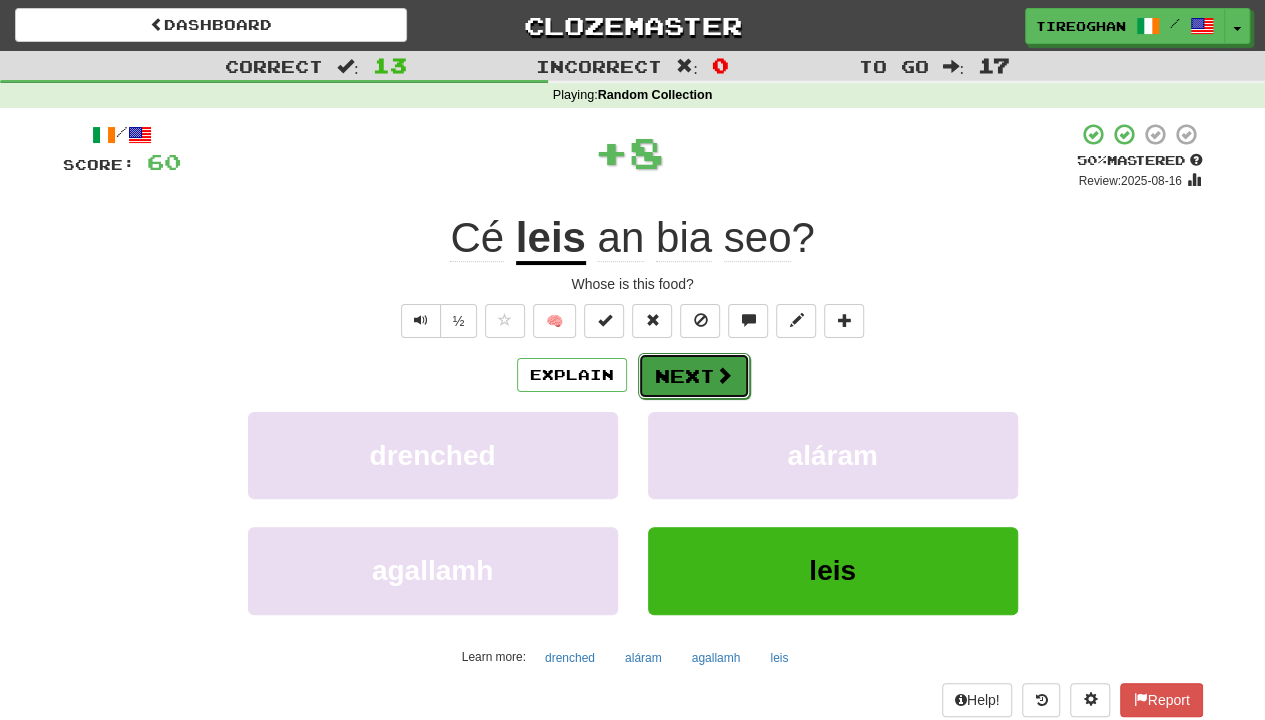 click on "Next" at bounding box center (694, 376) 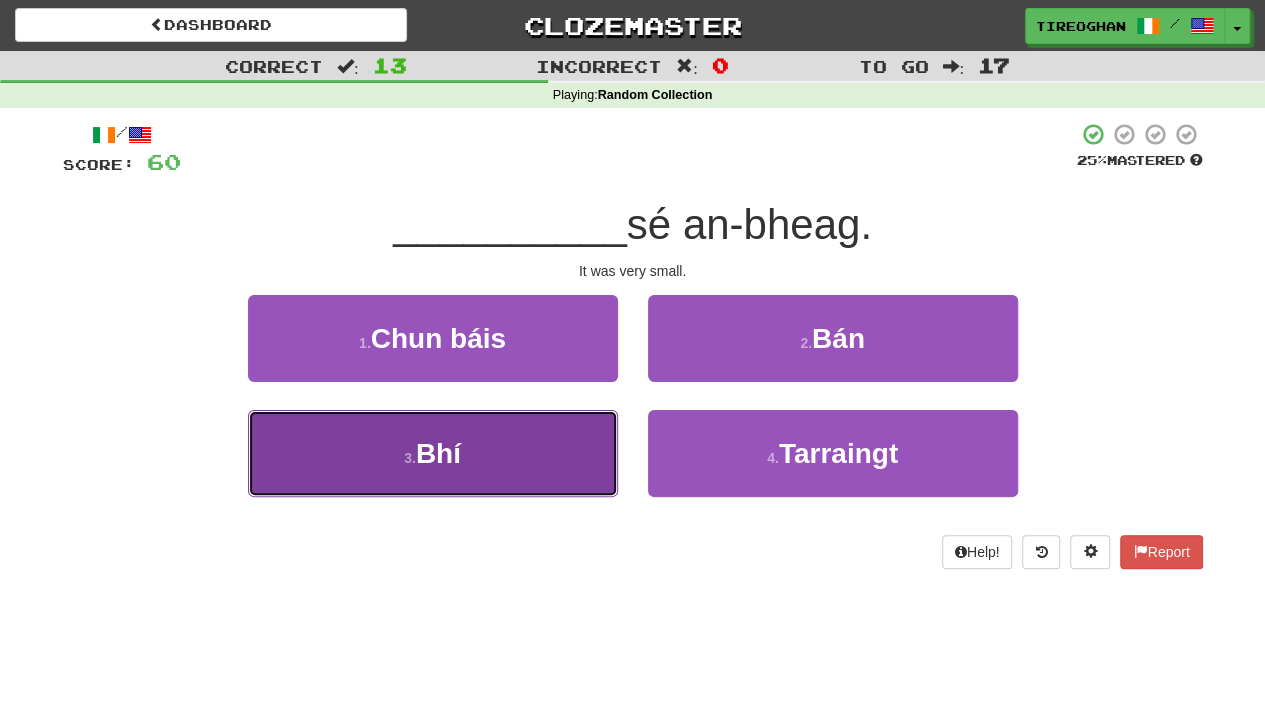 click on "Bhí" at bounding box center [438, 453] 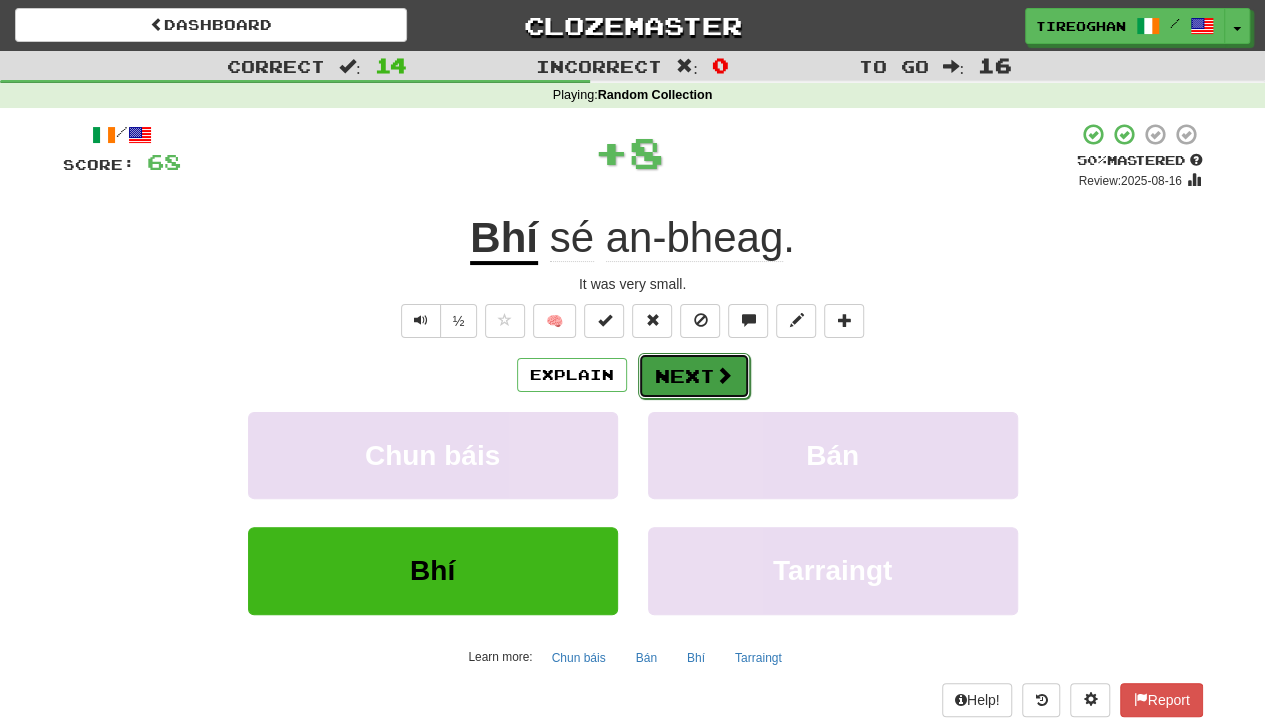click at bounding box center (724, 375) 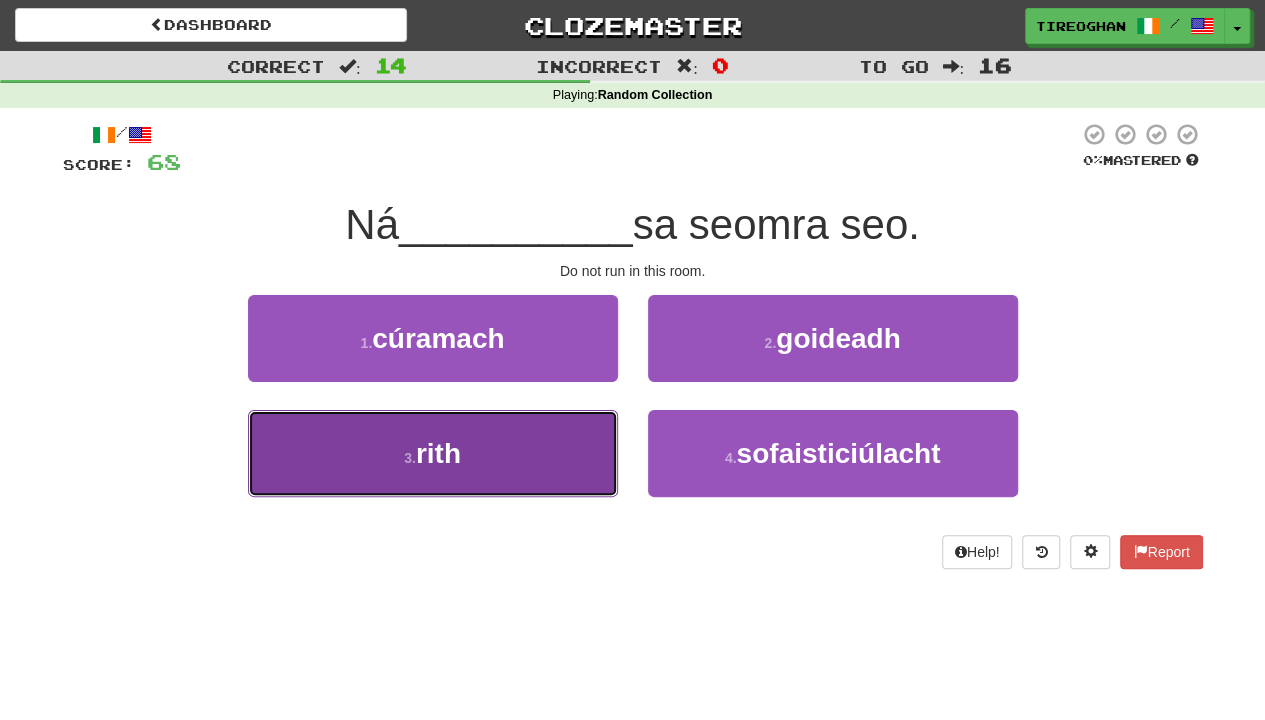 click on "3 .  rith" at bounding box center (433, 453) 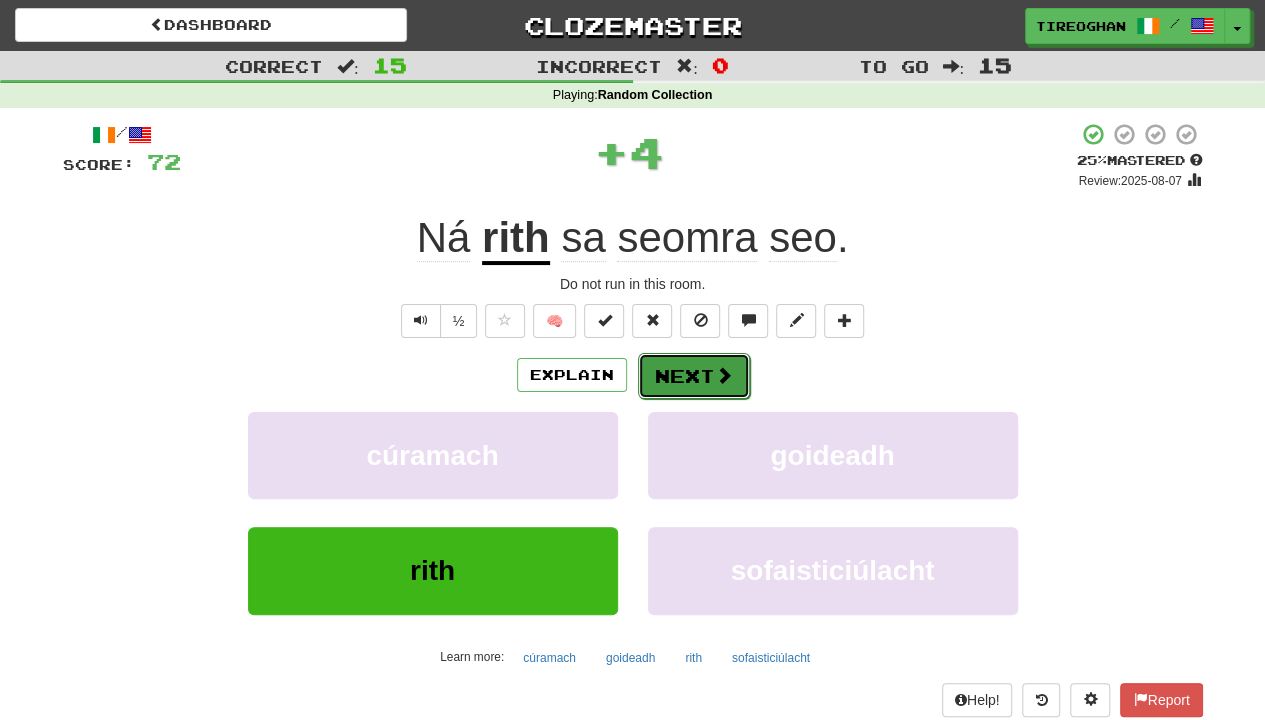 click on "Next" at bounding box center [694, 376] 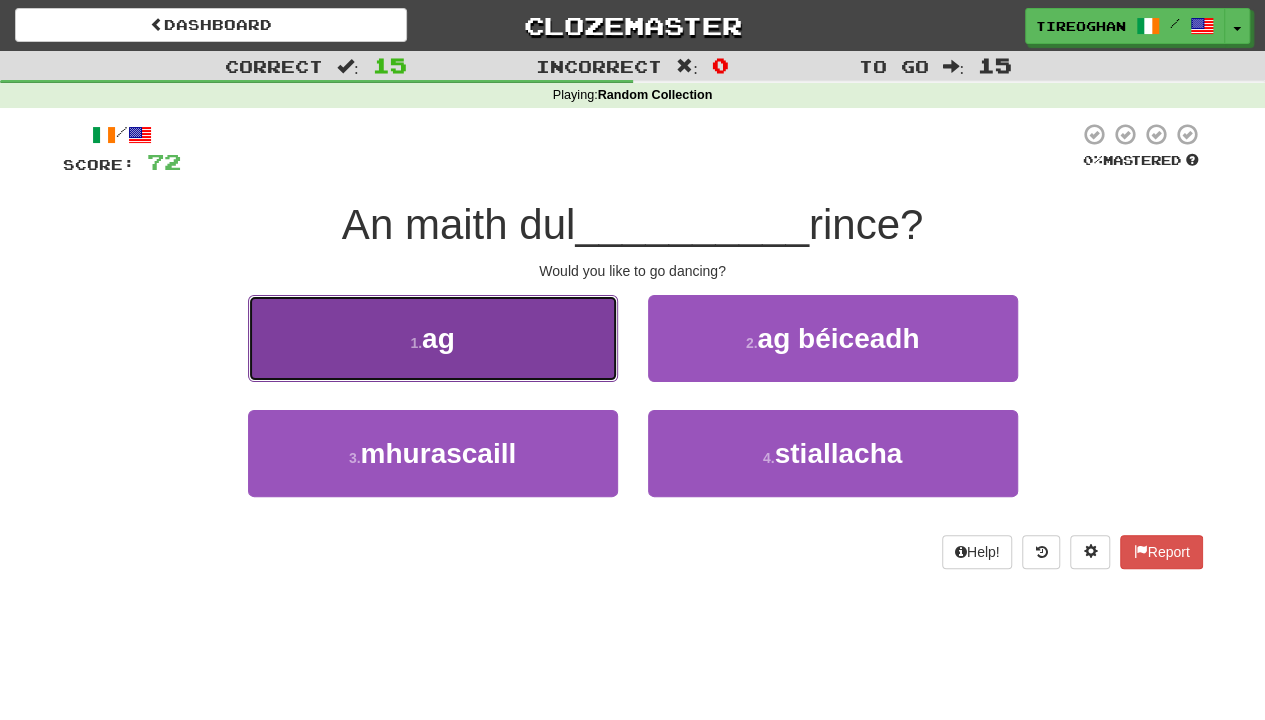 click on "1 .  ag" at bounding box center [433, 338] 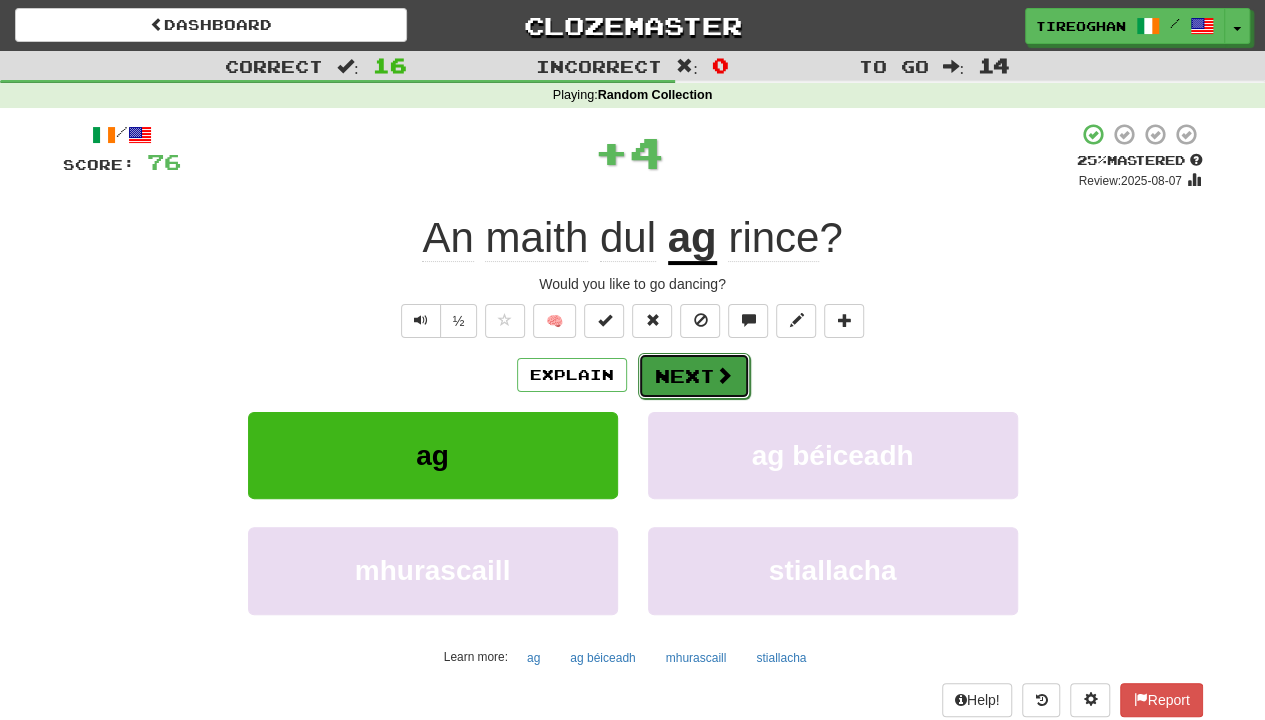 click on "Next" at bounding box center [694, 376] 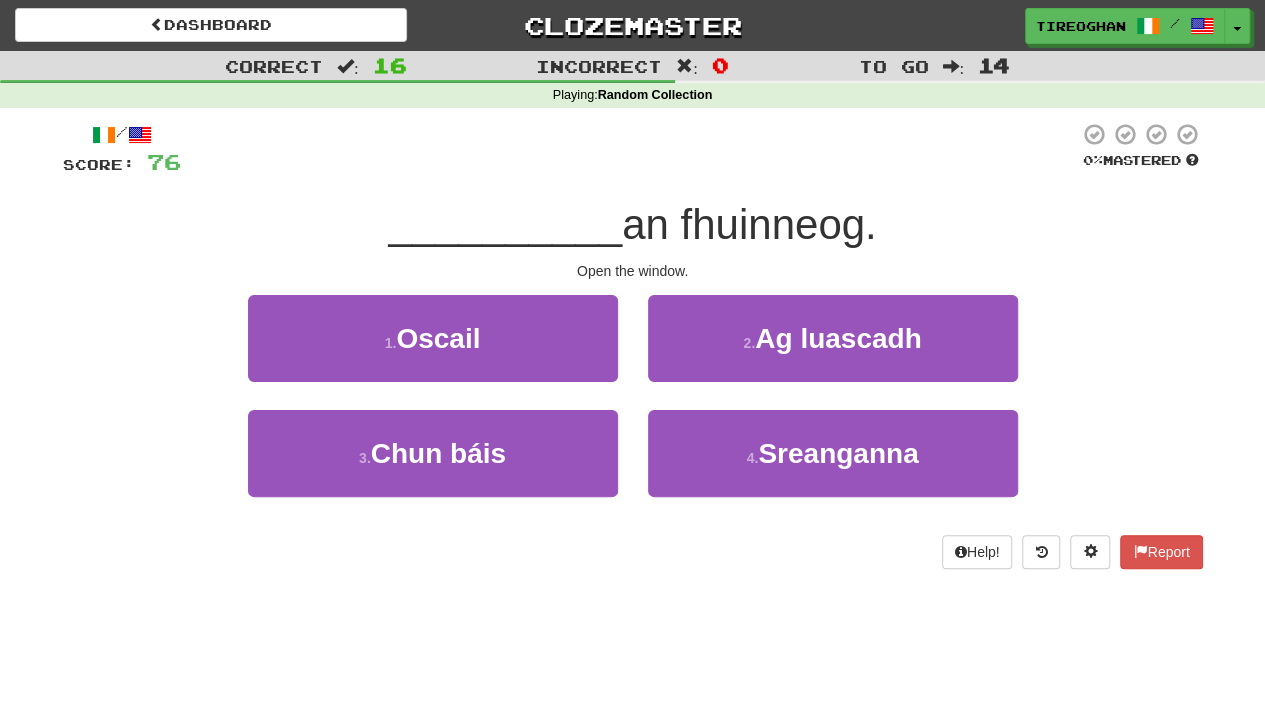 click on "1 .  Oscail" at bounding box center [433, 352] 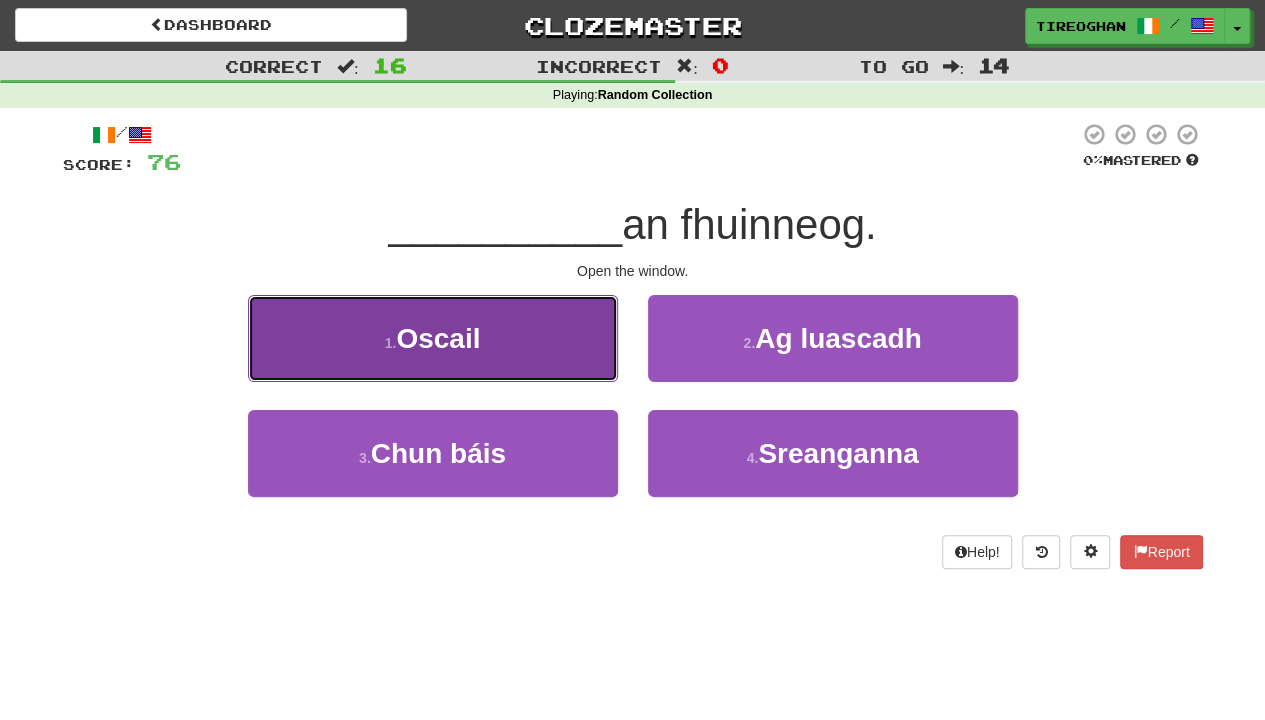 click on "1 .  Oscail" at bounding box center [433, 338] 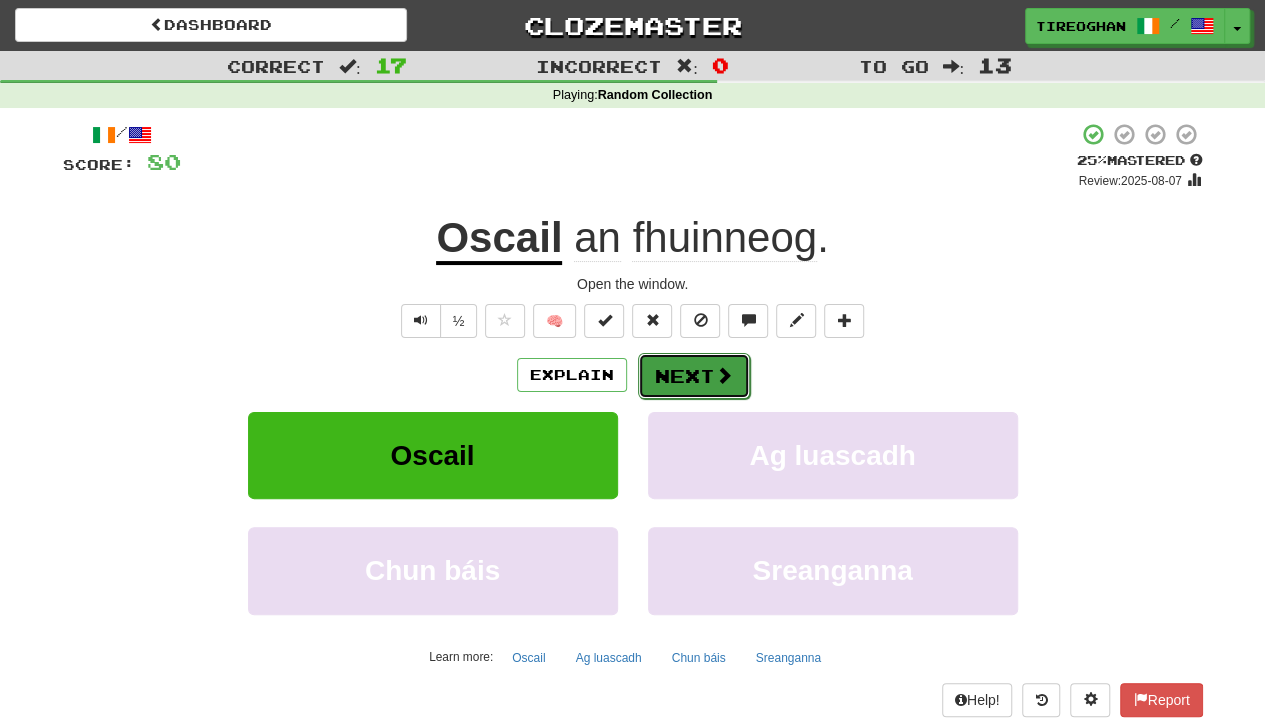 click at bounding box center (724, 375) 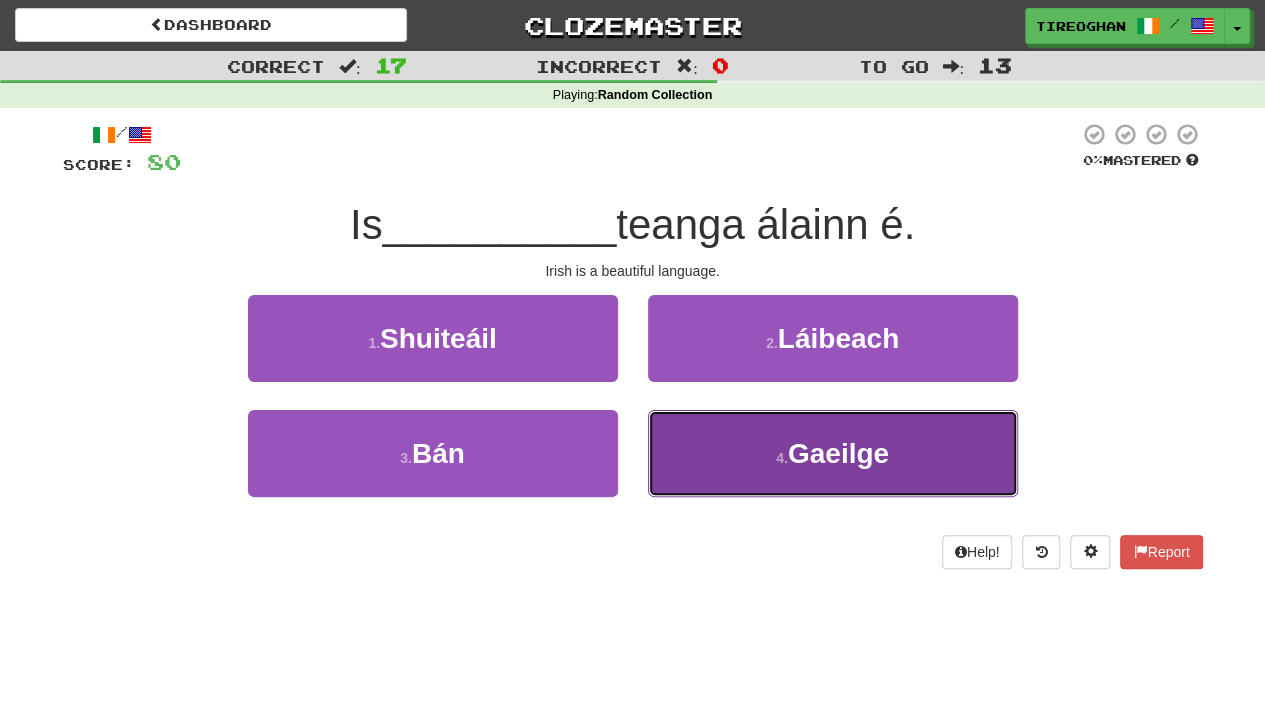 click on "4 .  Gaeilge" at bounding box center [833, 453] 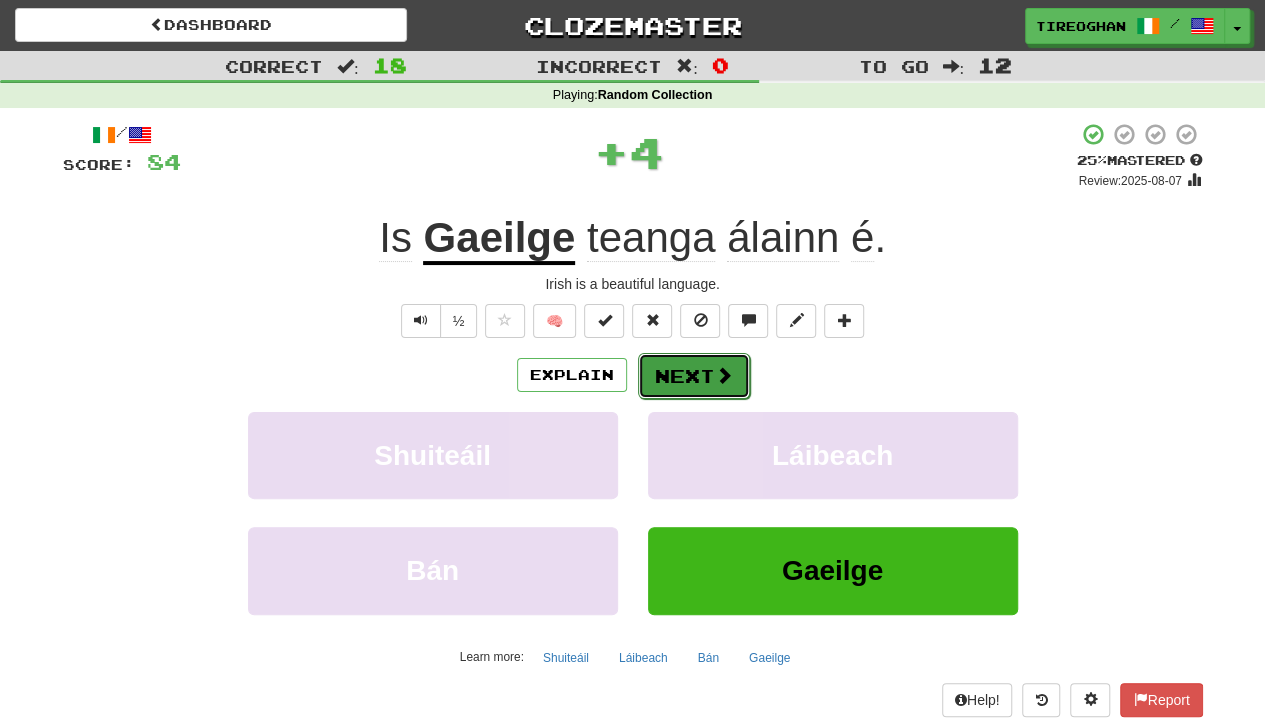 click on "Next" at bounding box center [694, 376] 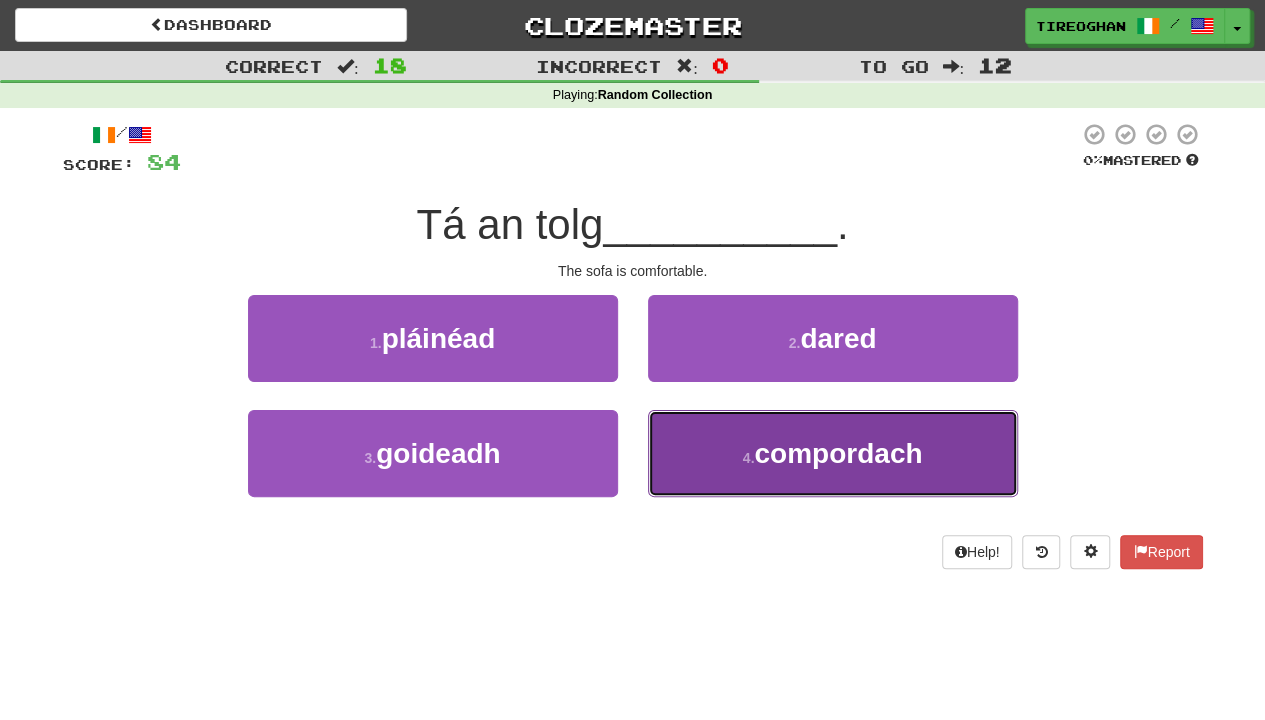click on "4 .  compordach" at bounding box center [833, 453] 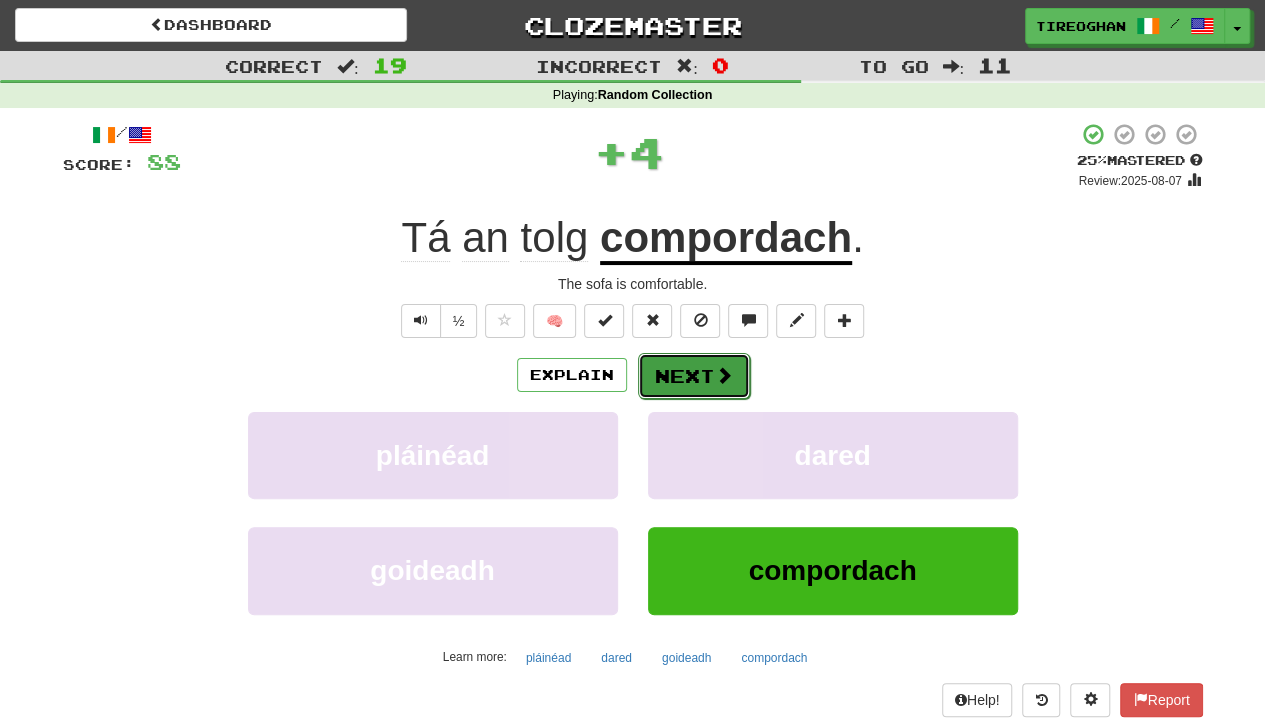 click on "Next" at bounding box center [694, 376] 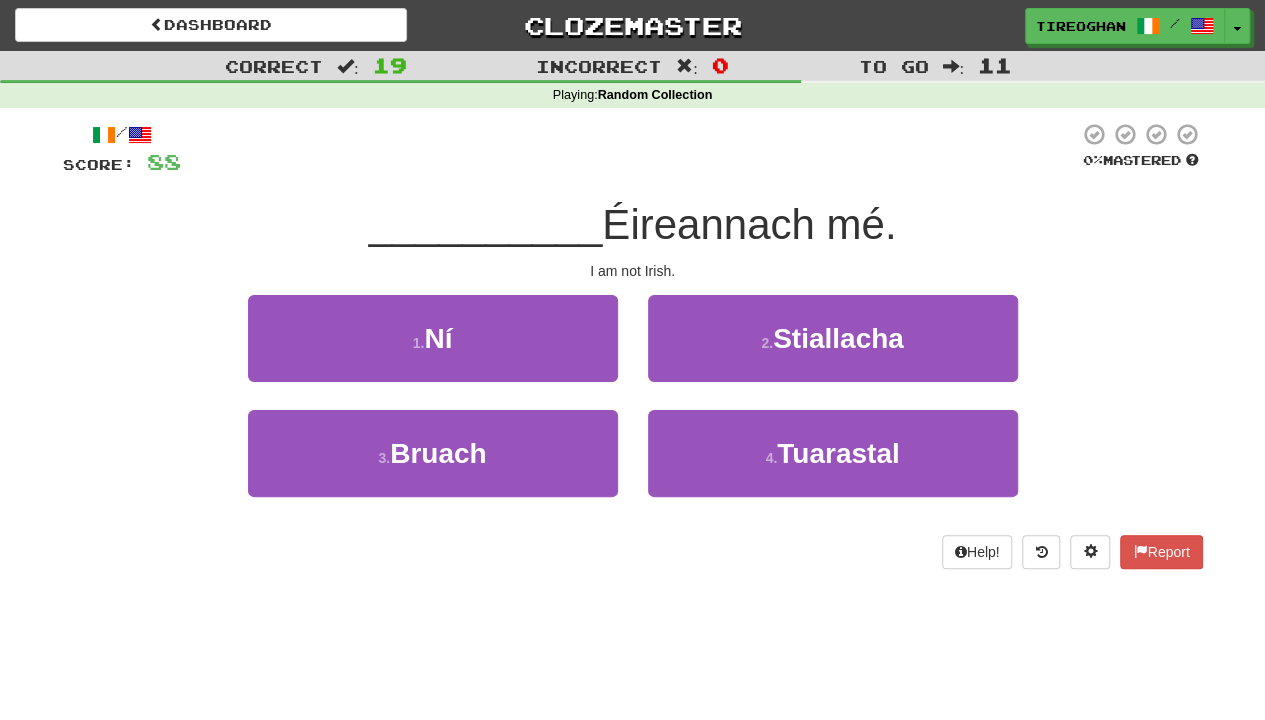 click on "1 .  Ní" at bounding box center (433, 352) 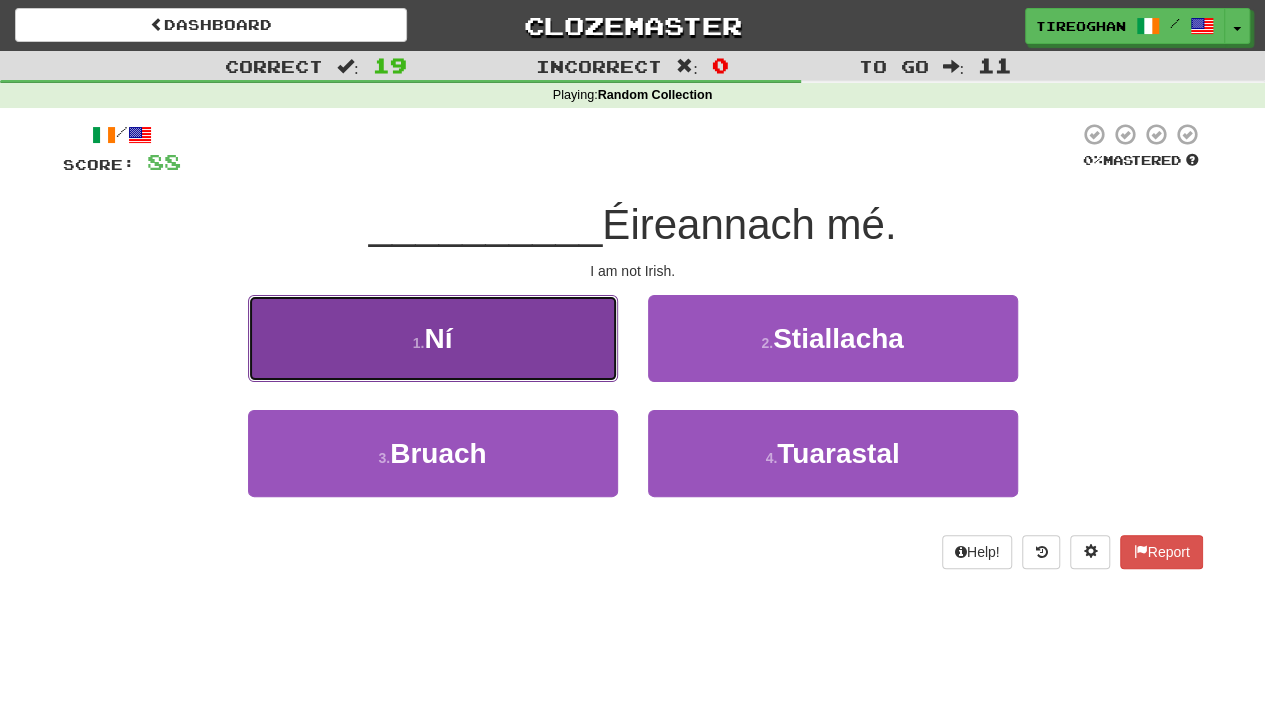 click on "1 .  Ní" at bounding box center [433, 338] 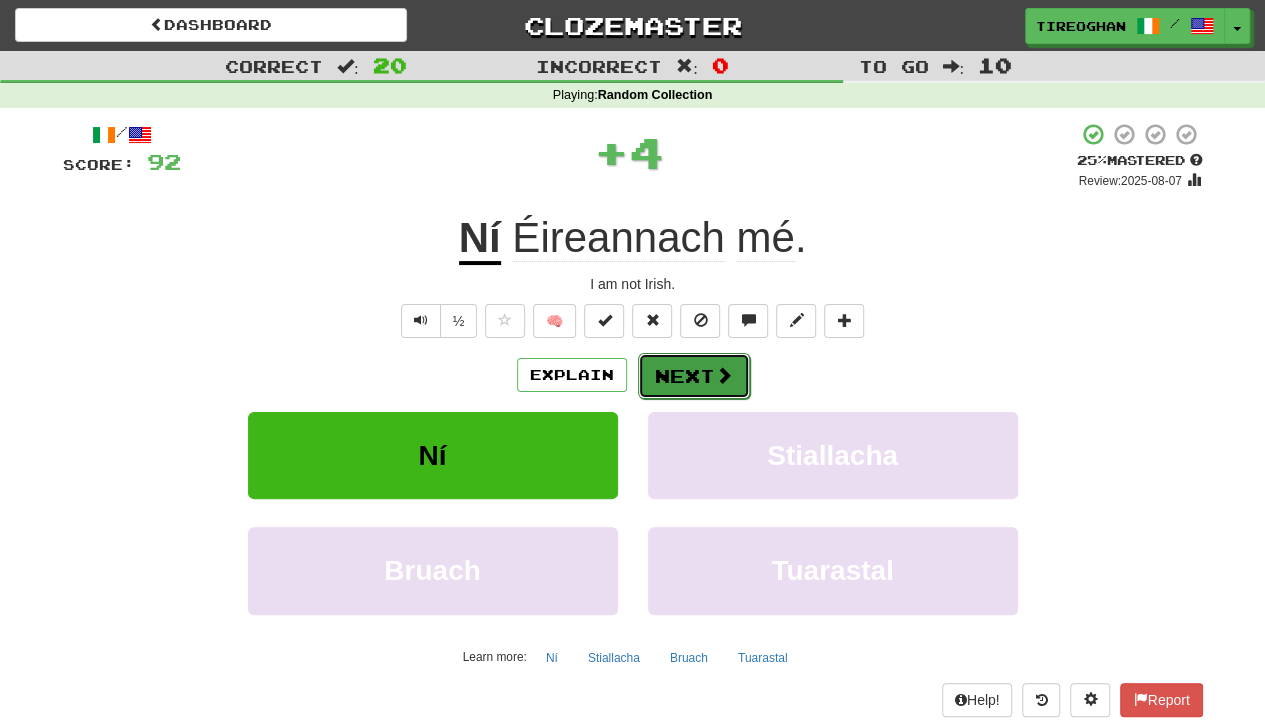 click at bounding box center [724, 375] 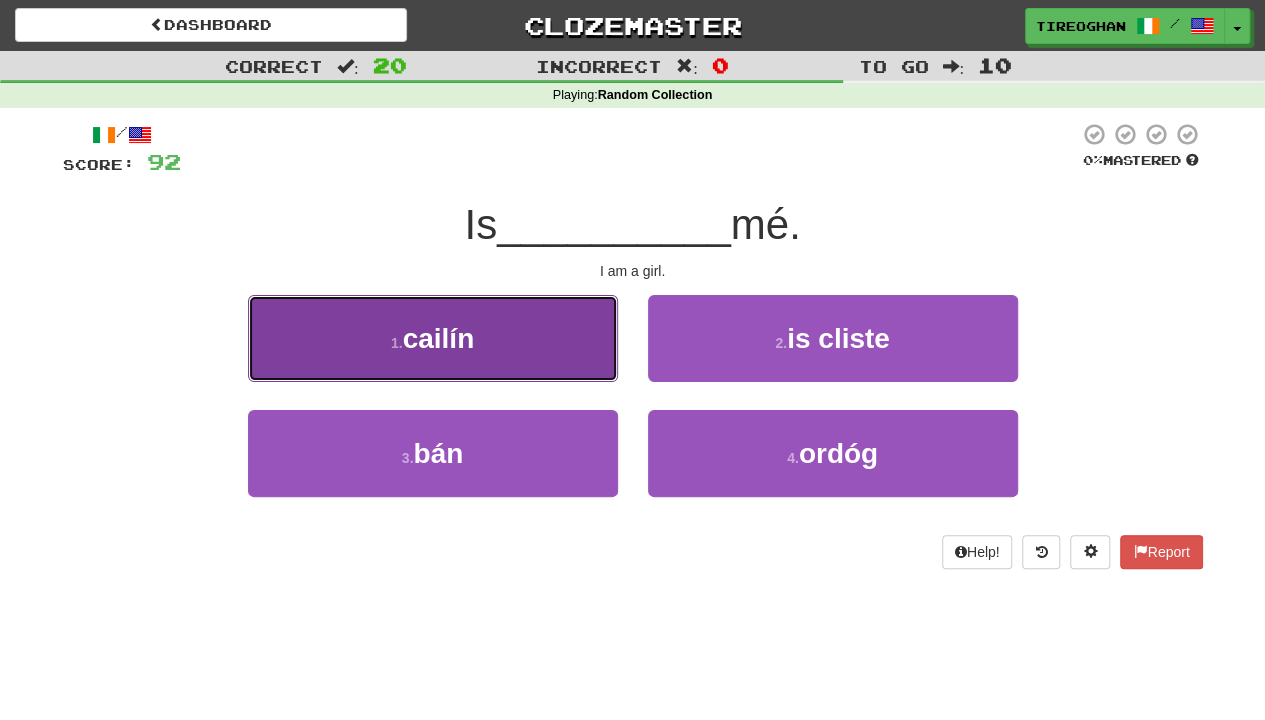 click on "1 .  cailín" at bounding box center (433, 338) 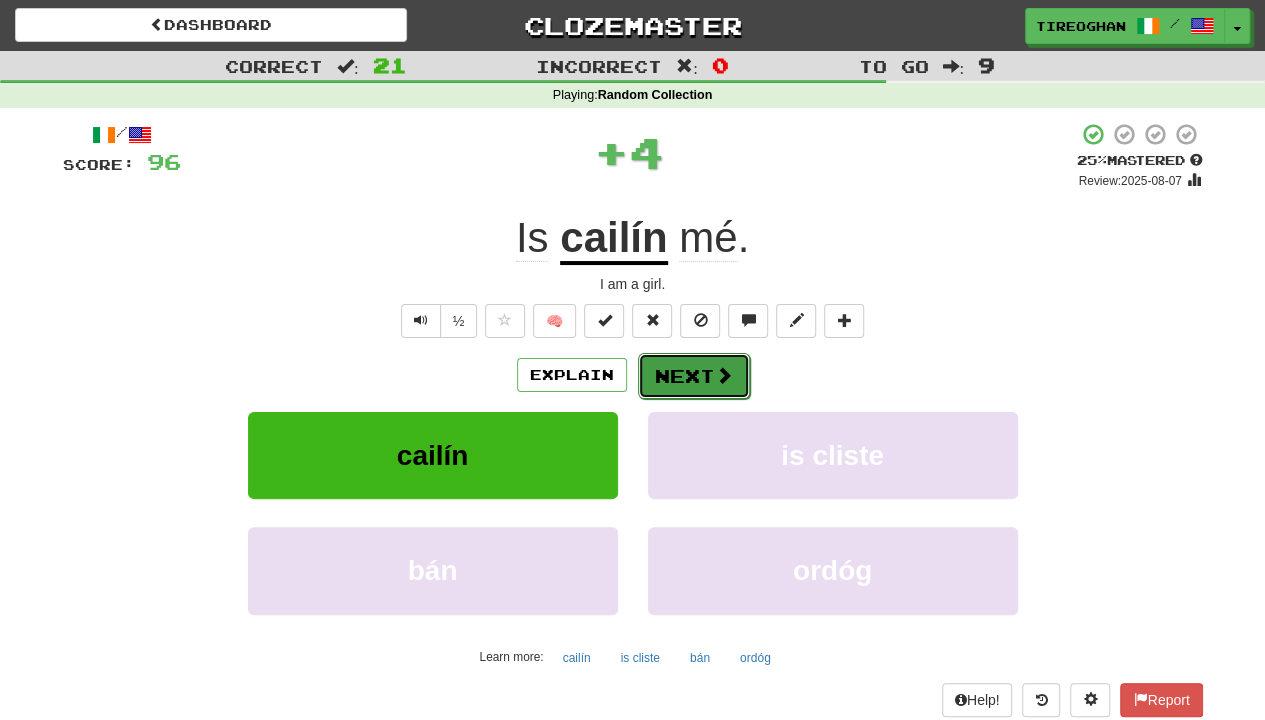 click on "Next" at bounding box center [694, 376] 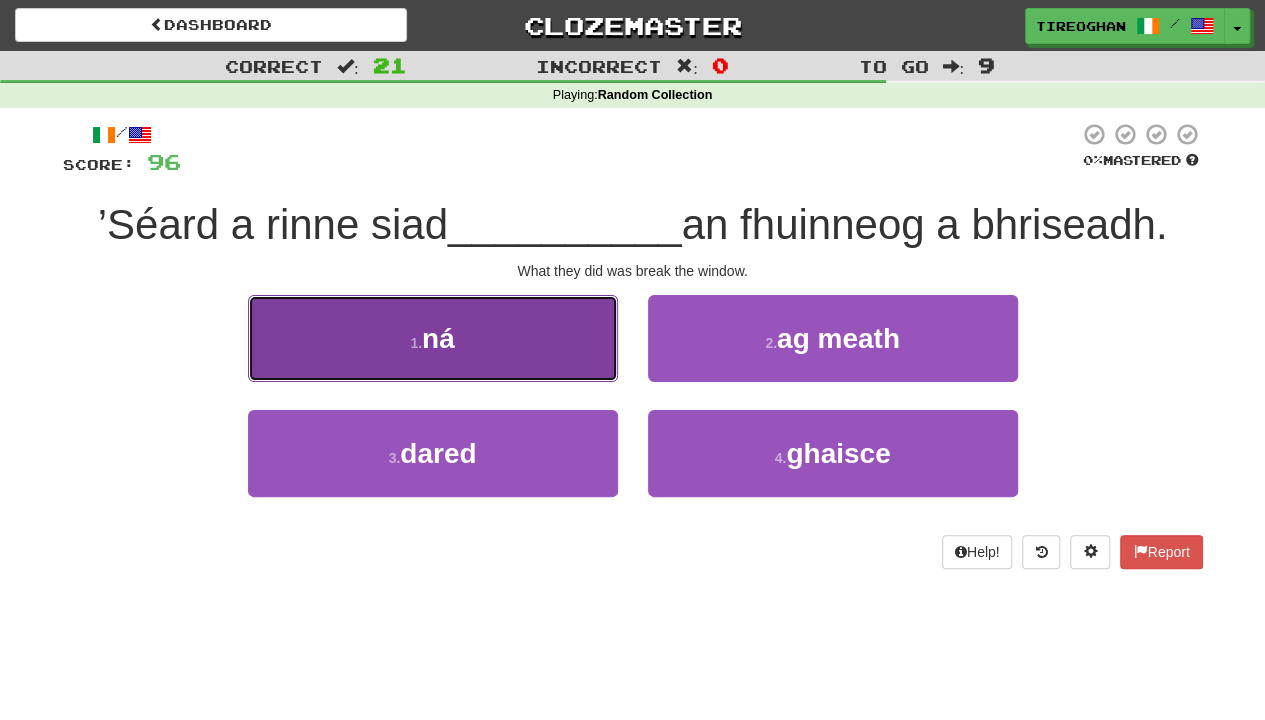 click on "1 .  ná" at bounding box center (433, 338) 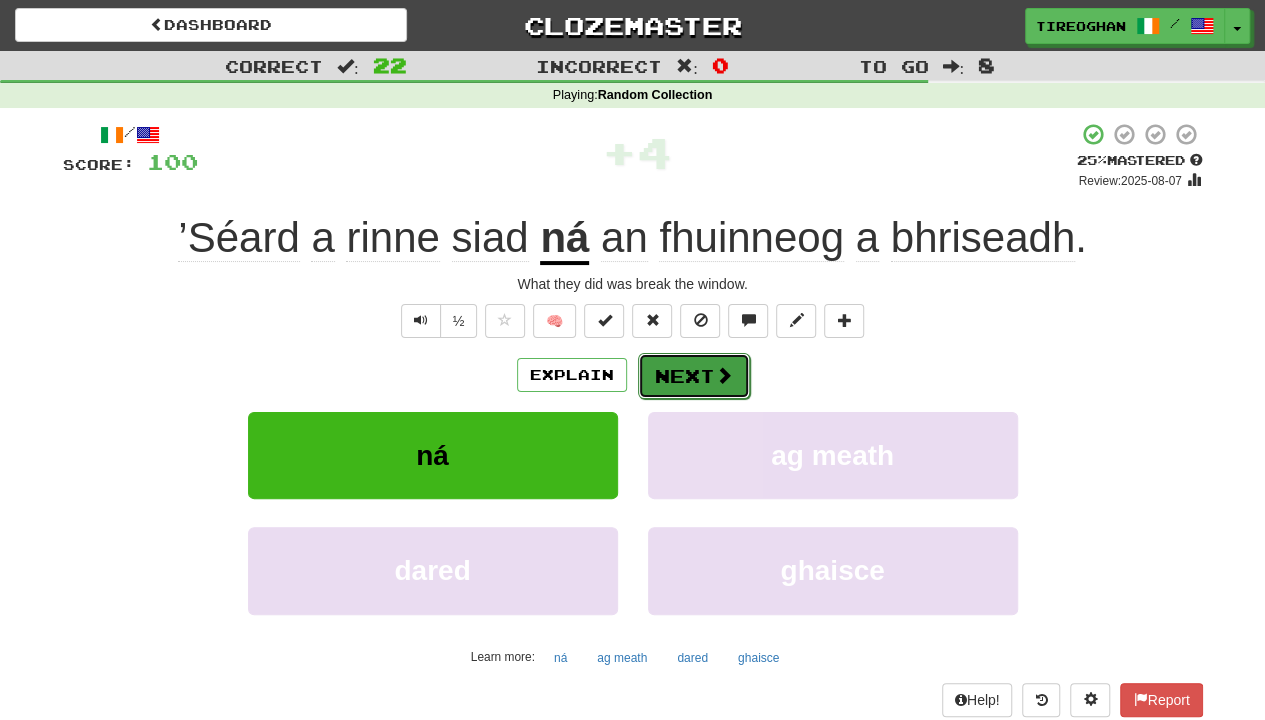 click at bounding box center (724, 375) 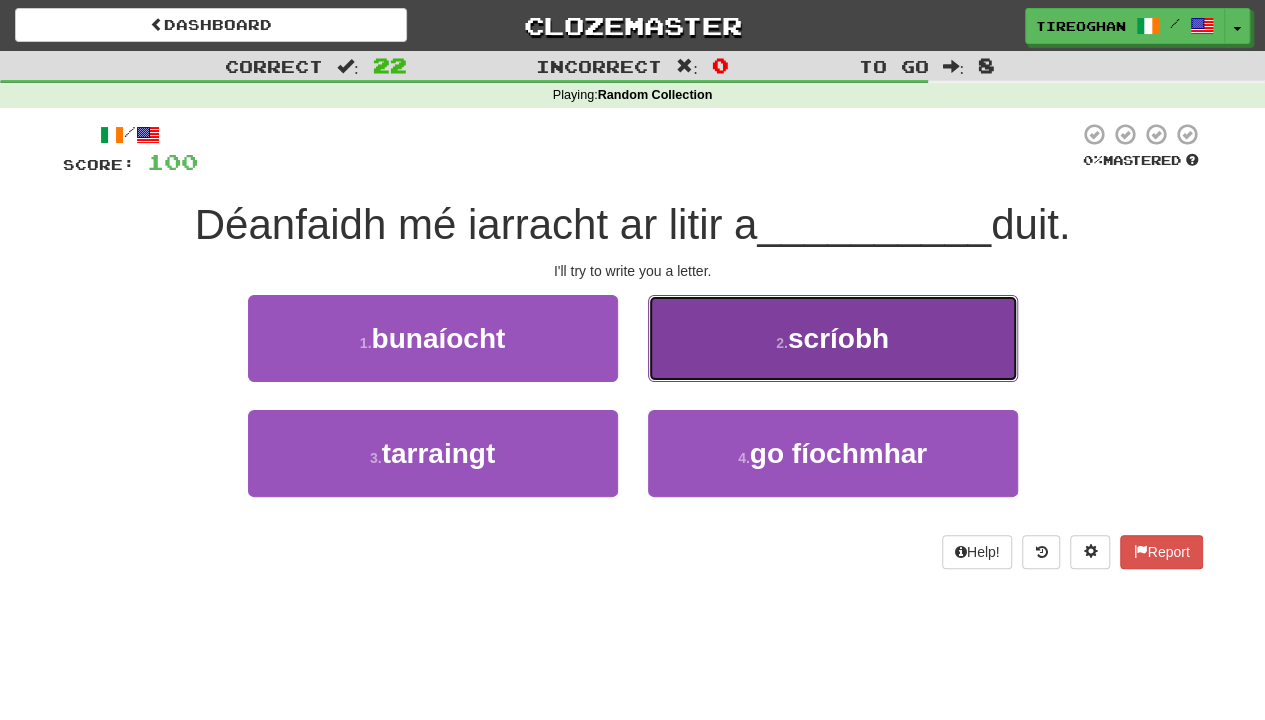 click on "2 .  scríobh" at bounding box center [833, 338] 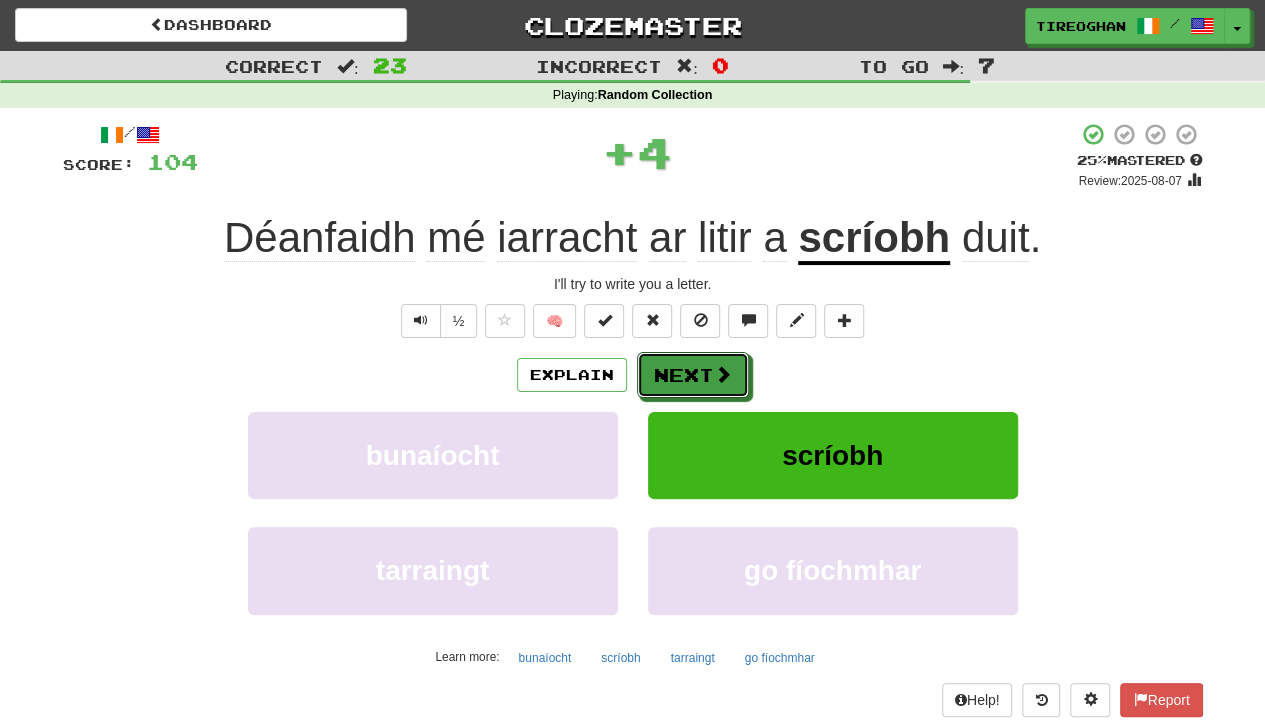 click on "Next" at bounding box center (693, 375) 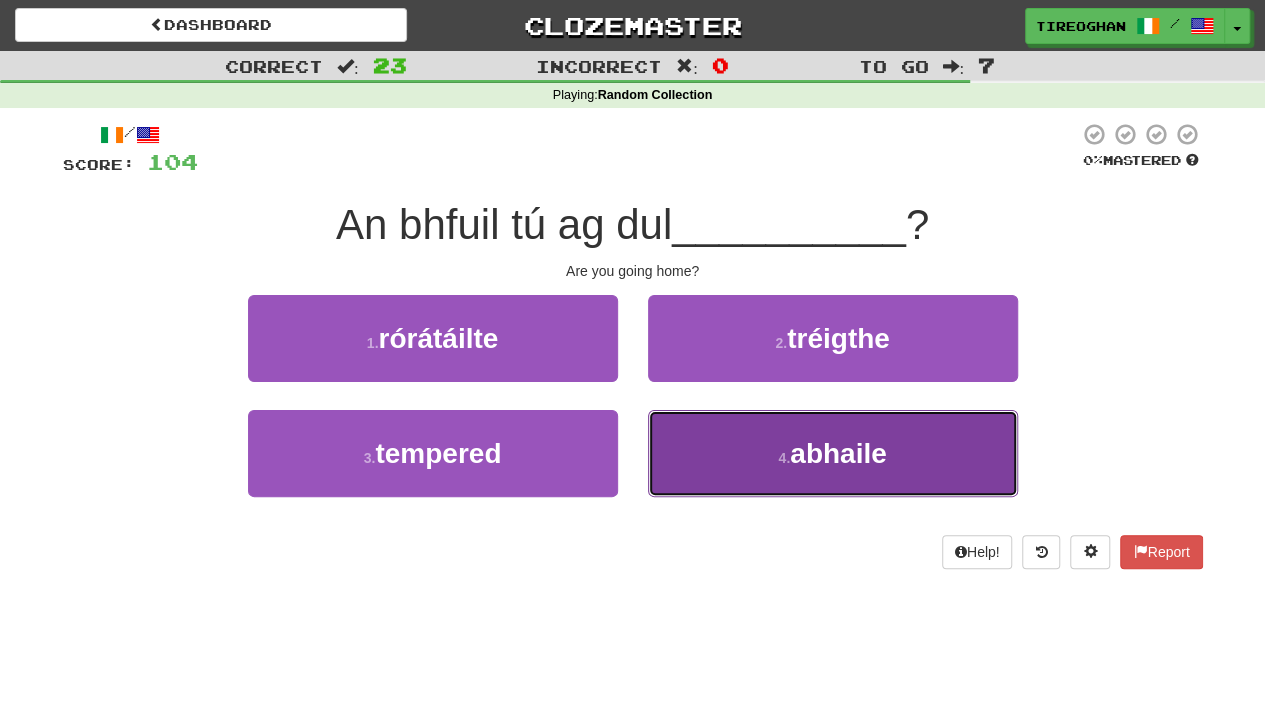 click on "4 .  abhaile" at bounding box center (833, 453) 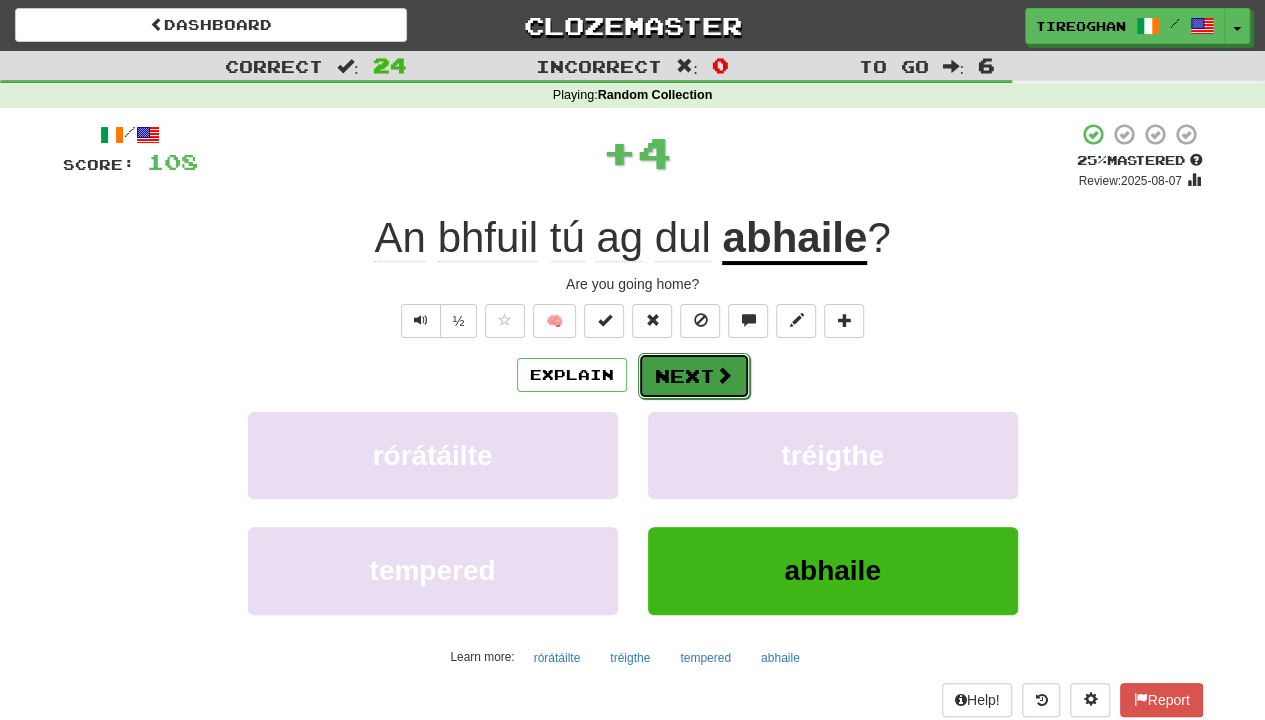 click on "Next" at bounding box center (694, 376) 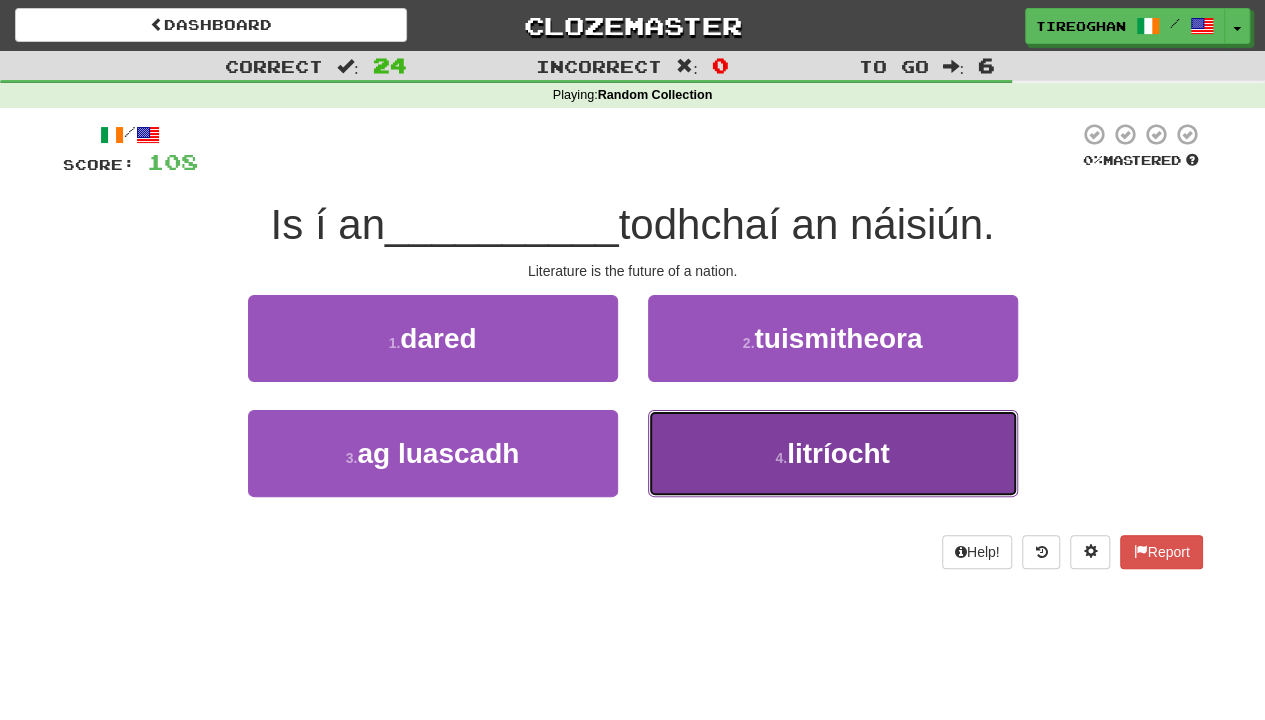 click on "4 .  litríocht" at bounding box center [833, 453] 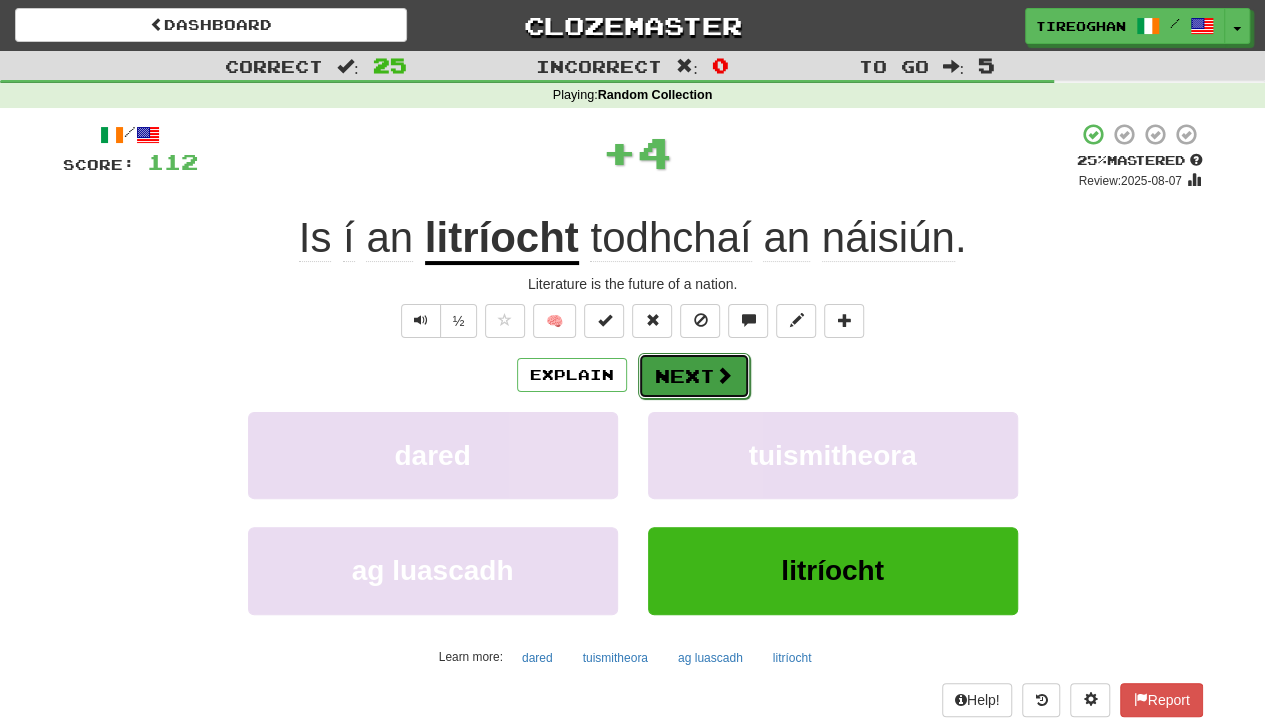 click at bounding box center [724, 375] 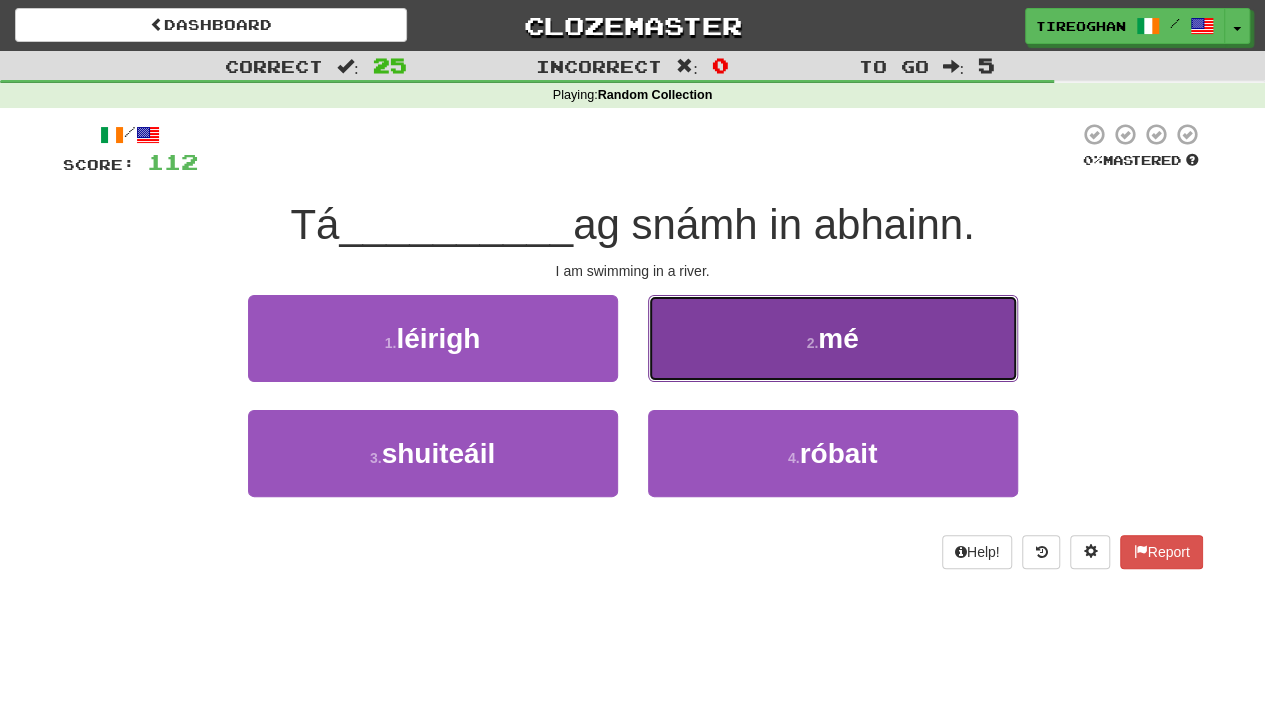click on "2 .  mé" at bounding box center (833, 338) 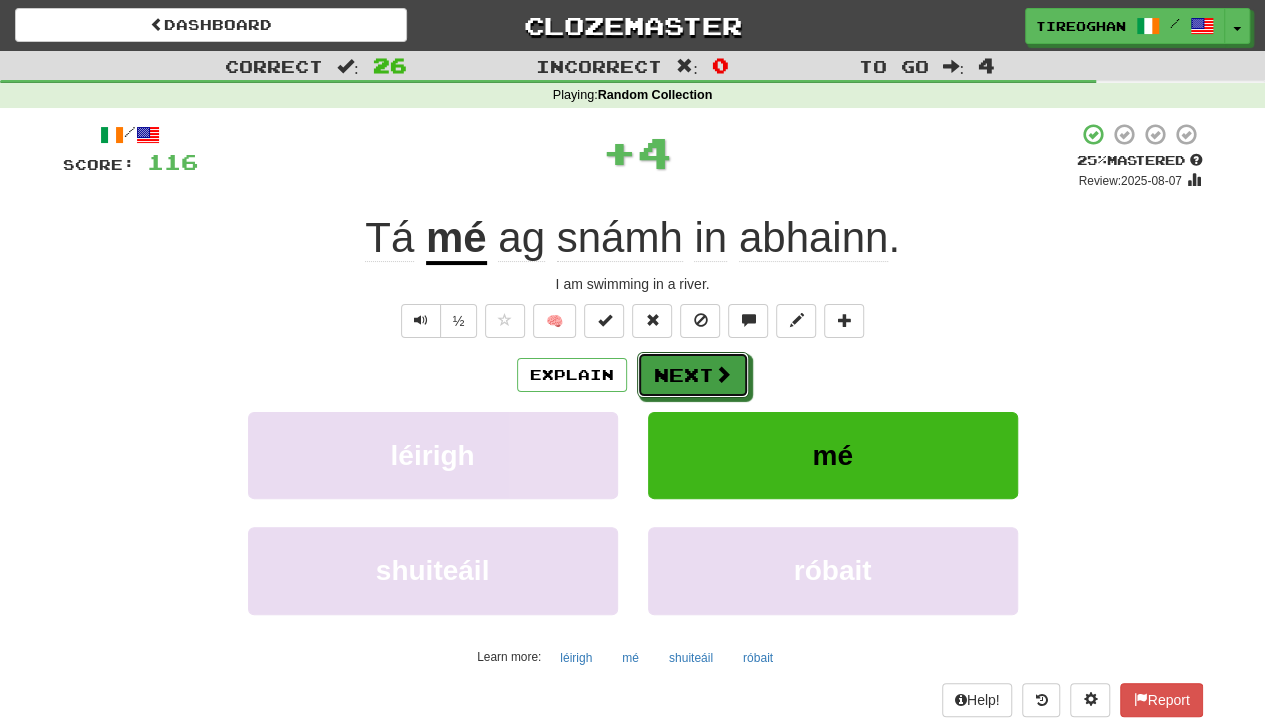 click on "Next" at bounding box center [693, 375] 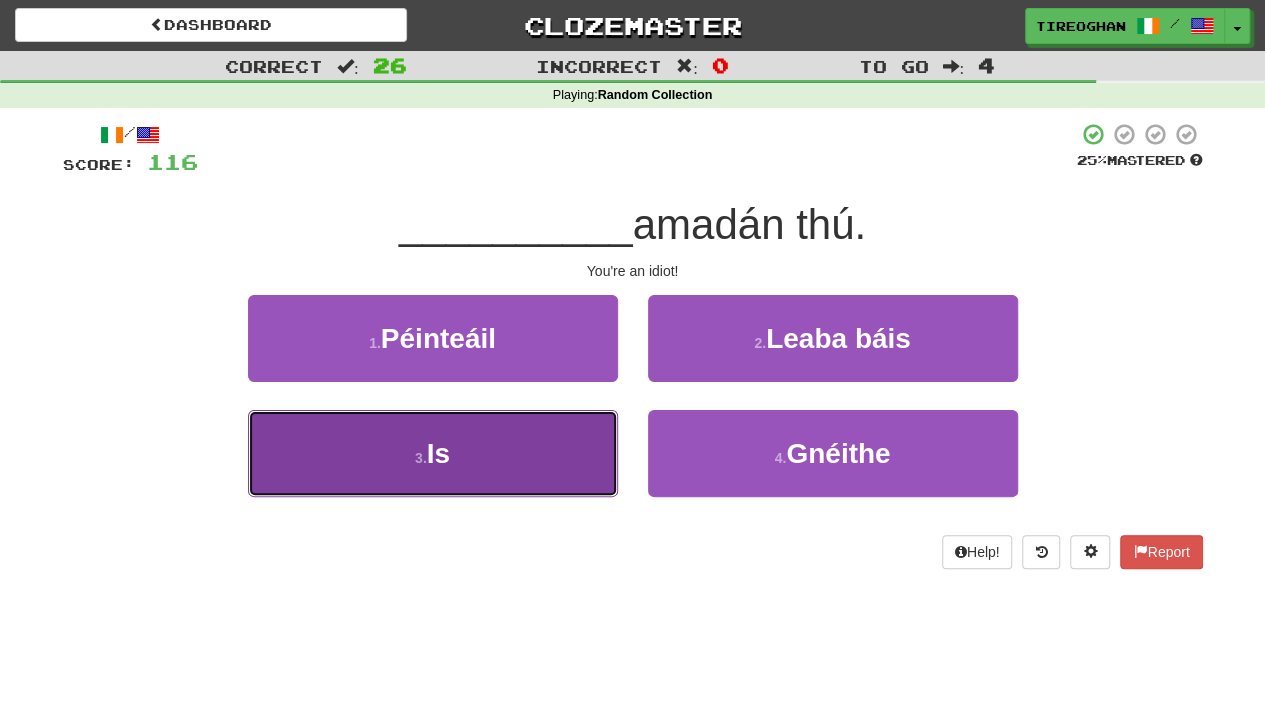 click on "3 .  Is" at bounding box center [433, 453] 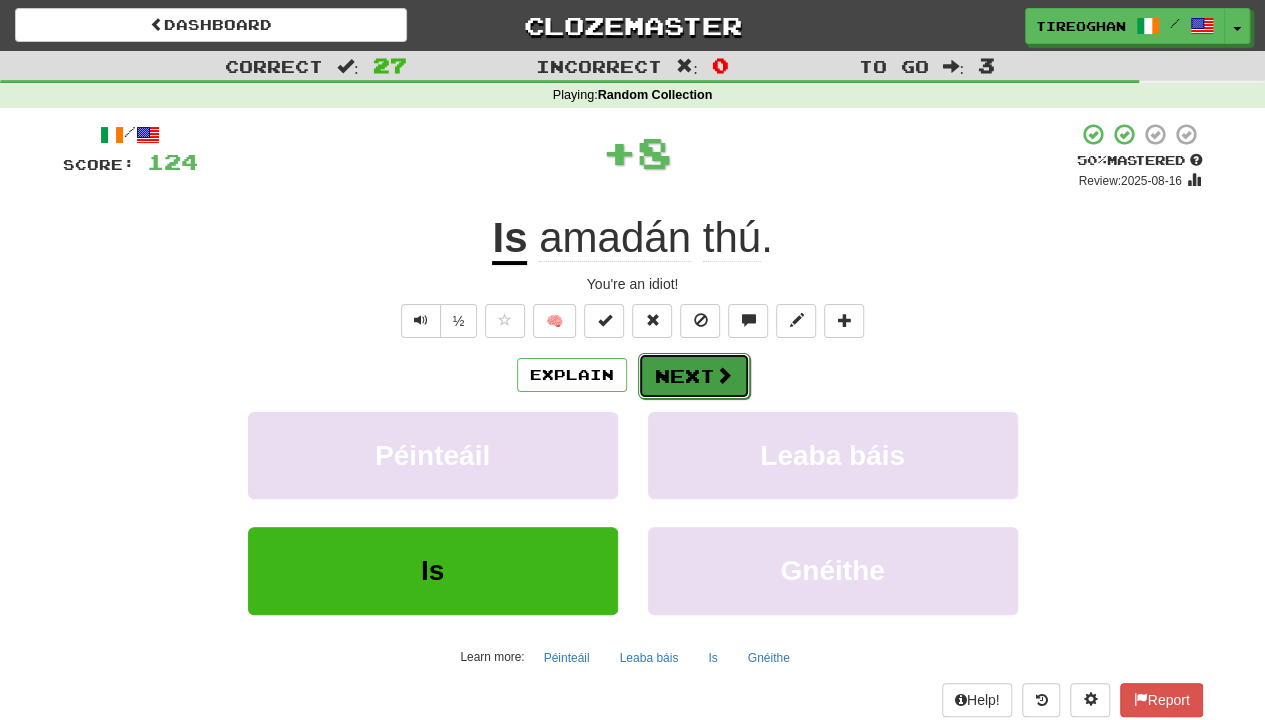 click on "Next" at bounding box center [694, 376] 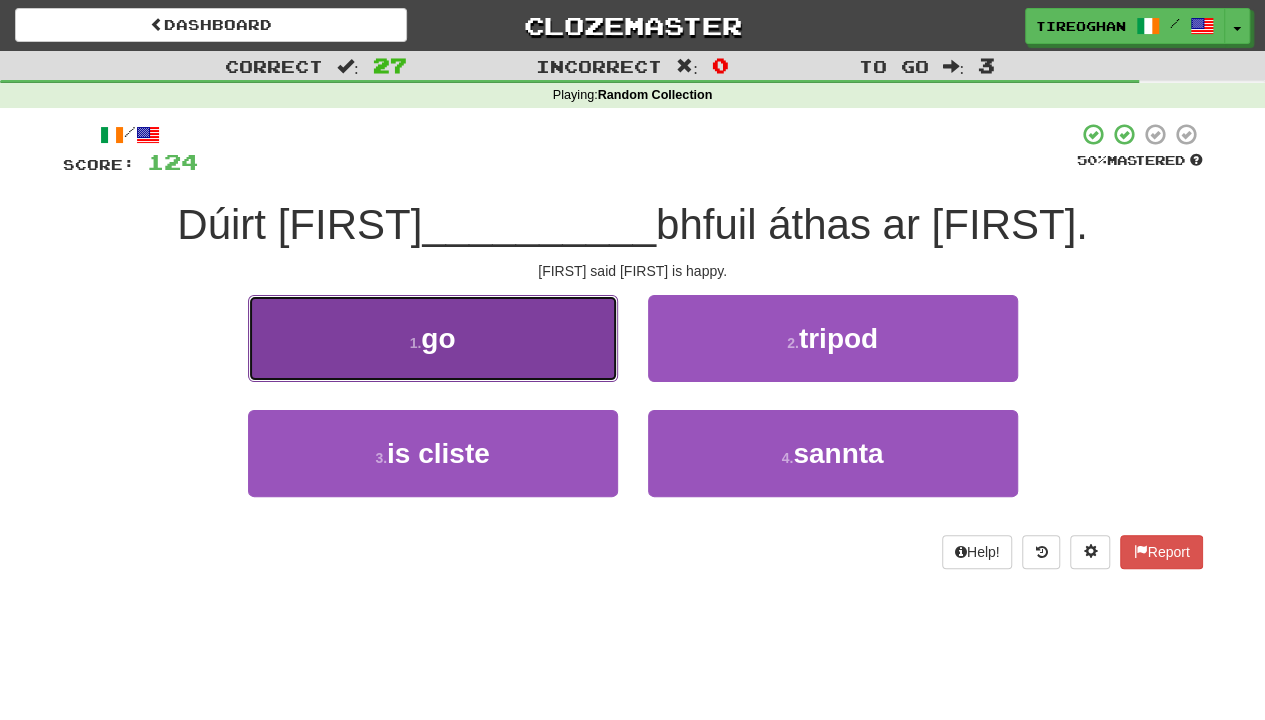click on "1 .  go" at bounding box center [433, 338] 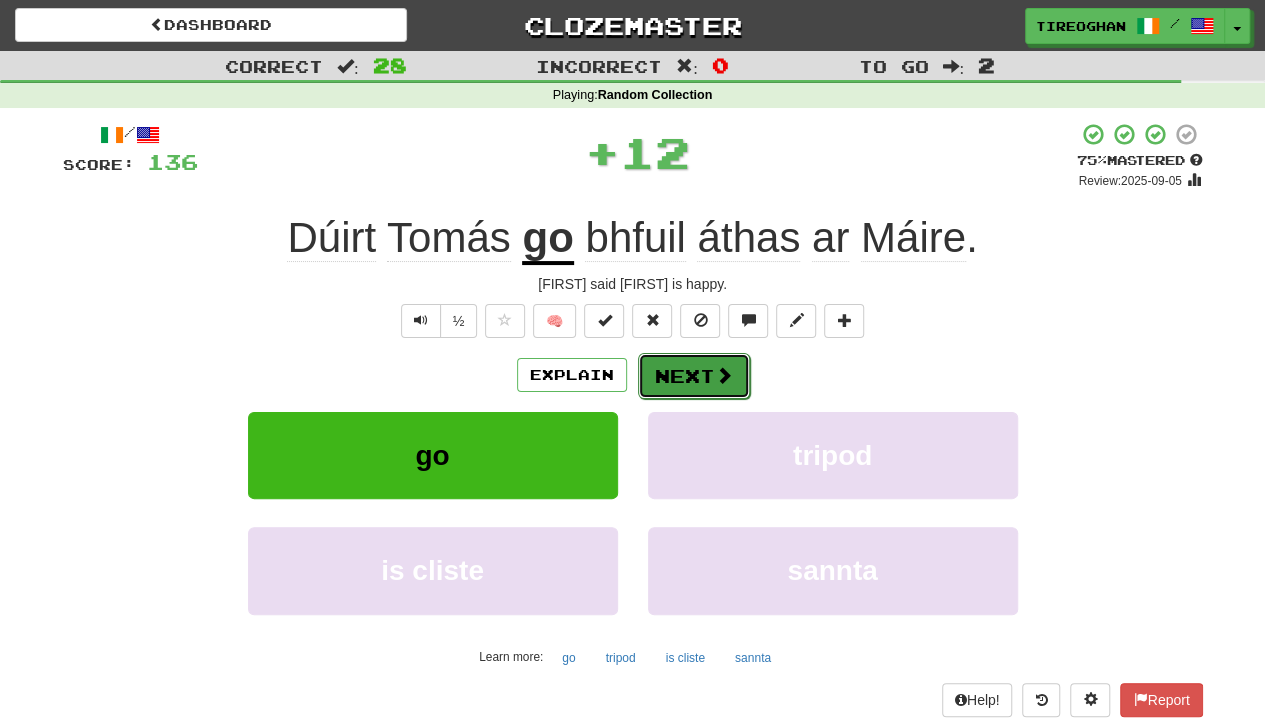 click at bounding box center [724, 375] 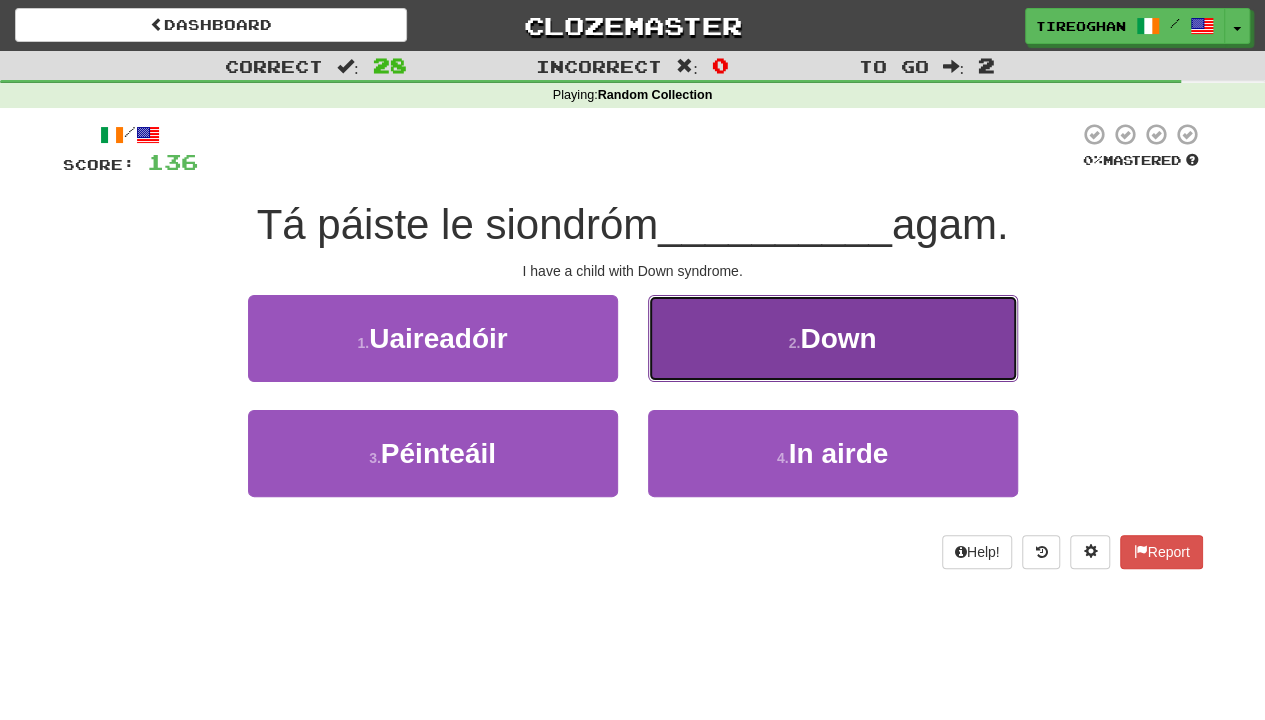 click on "2 .  Down" at bounding box center (833, 338) 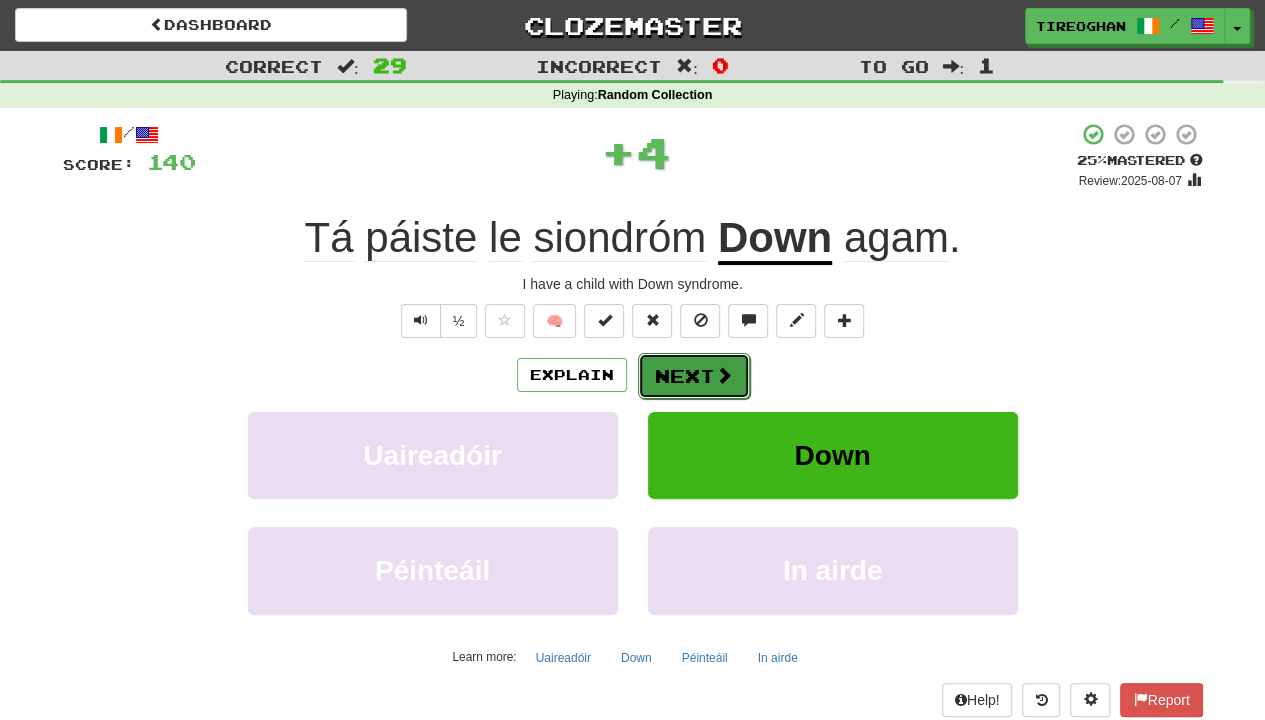 click on "Next" at bounding box center (694, 376) 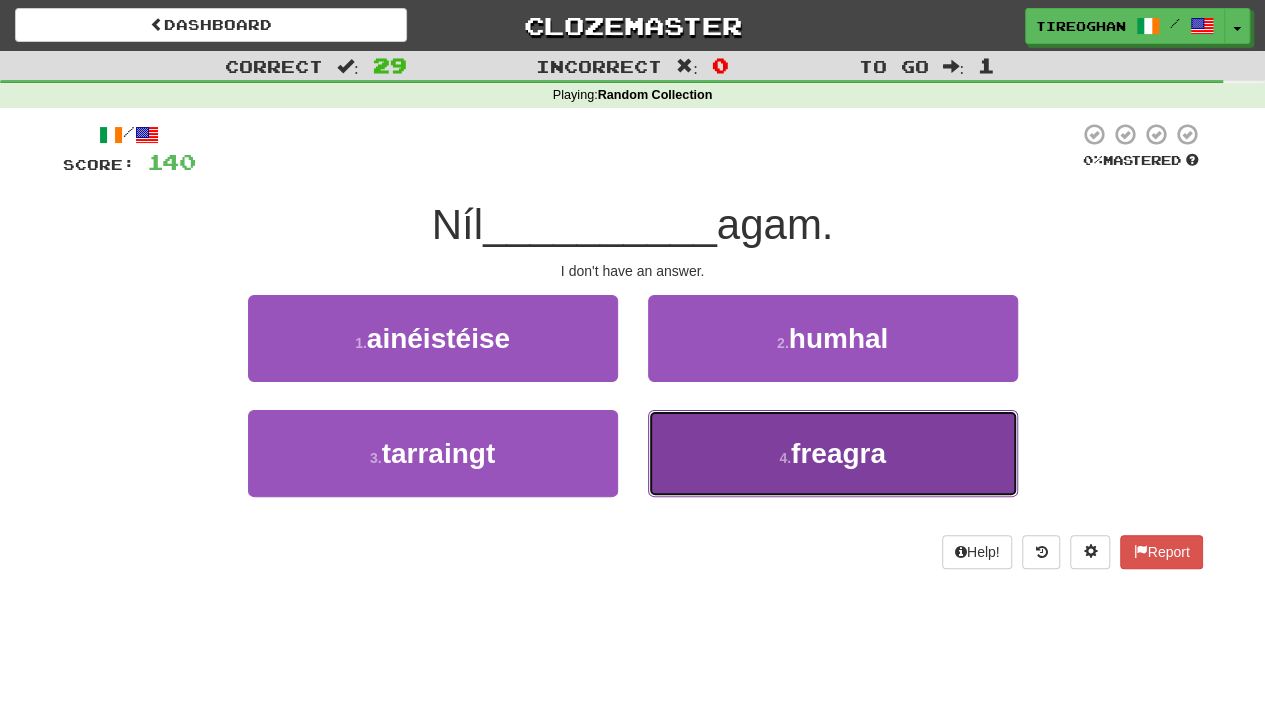 click on "4 .  freagra" at bounding box center [833, 453] 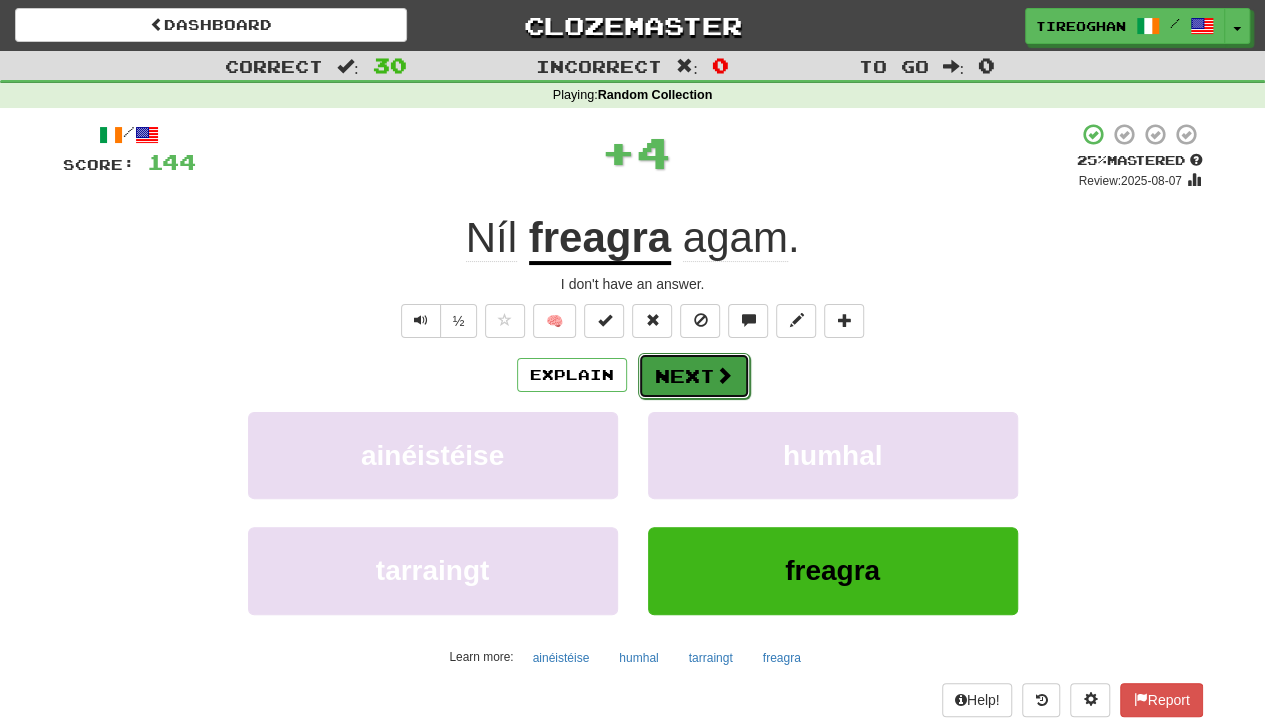 click on "Next" at bounding box center [694, 376] 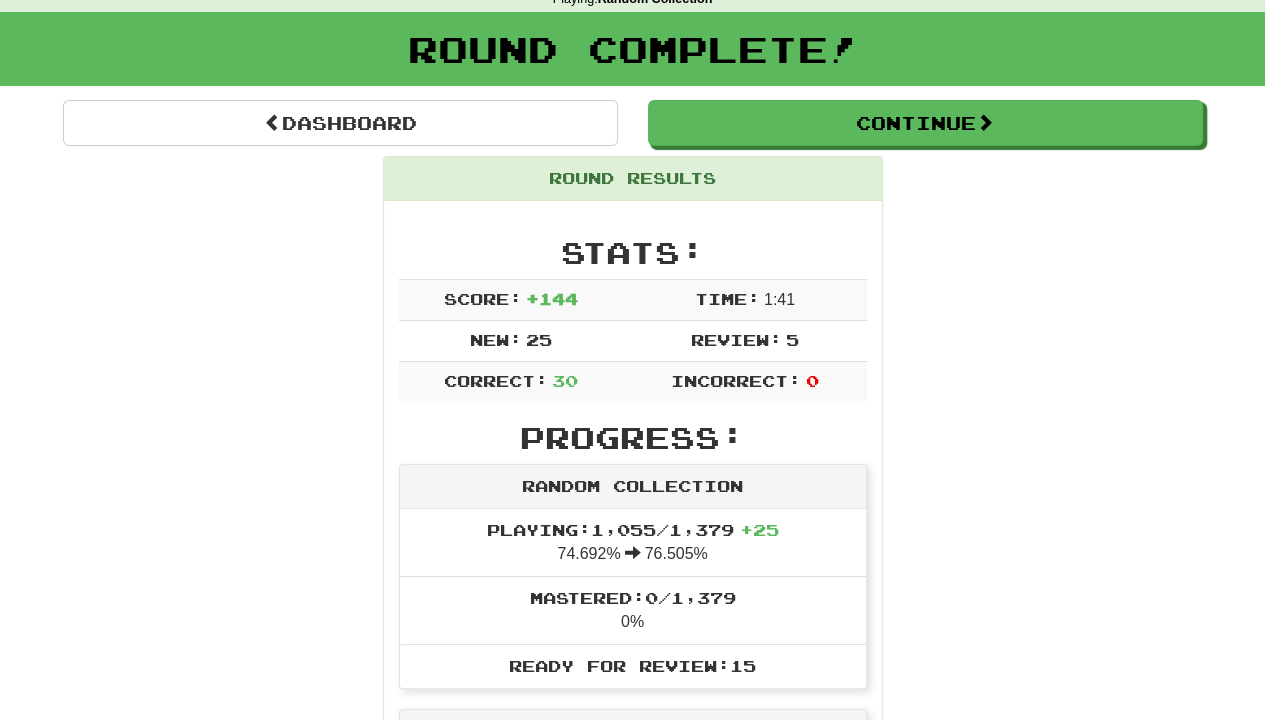 scroll, scrollTop: 98, scrollLeft: 0, axis: vertical 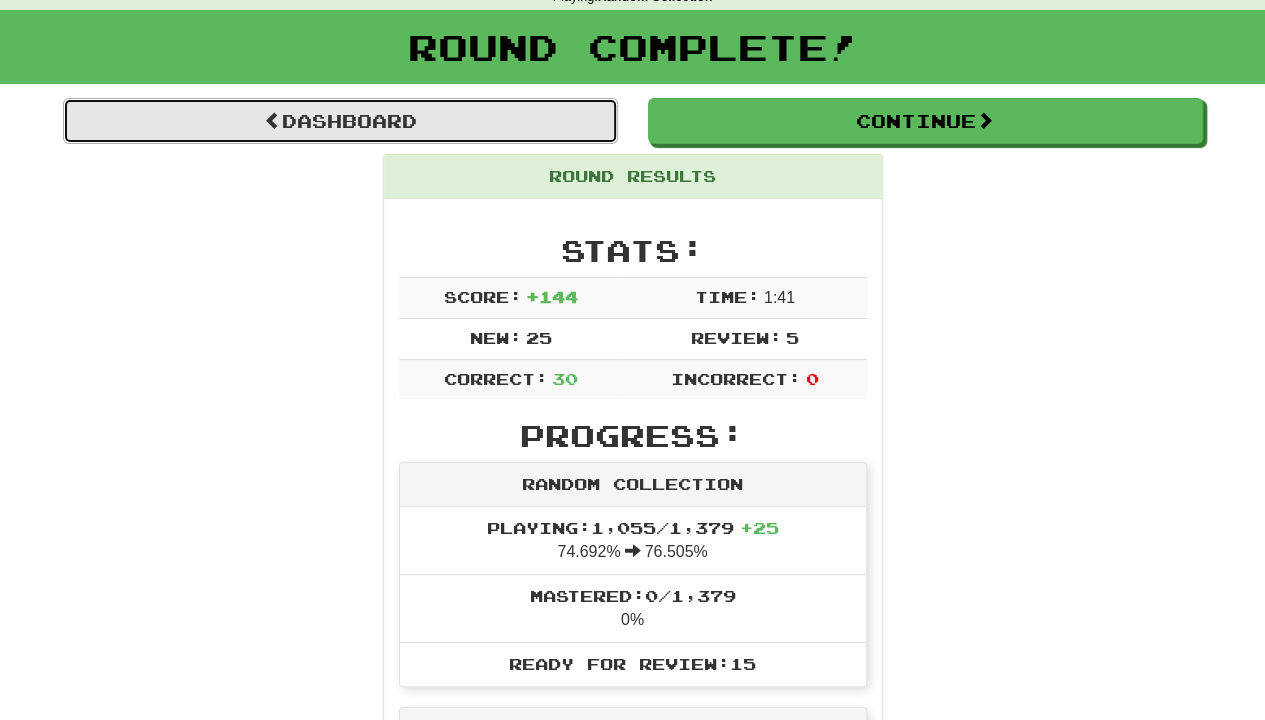 click on "Dashboard" at bounding box center [340, 121] 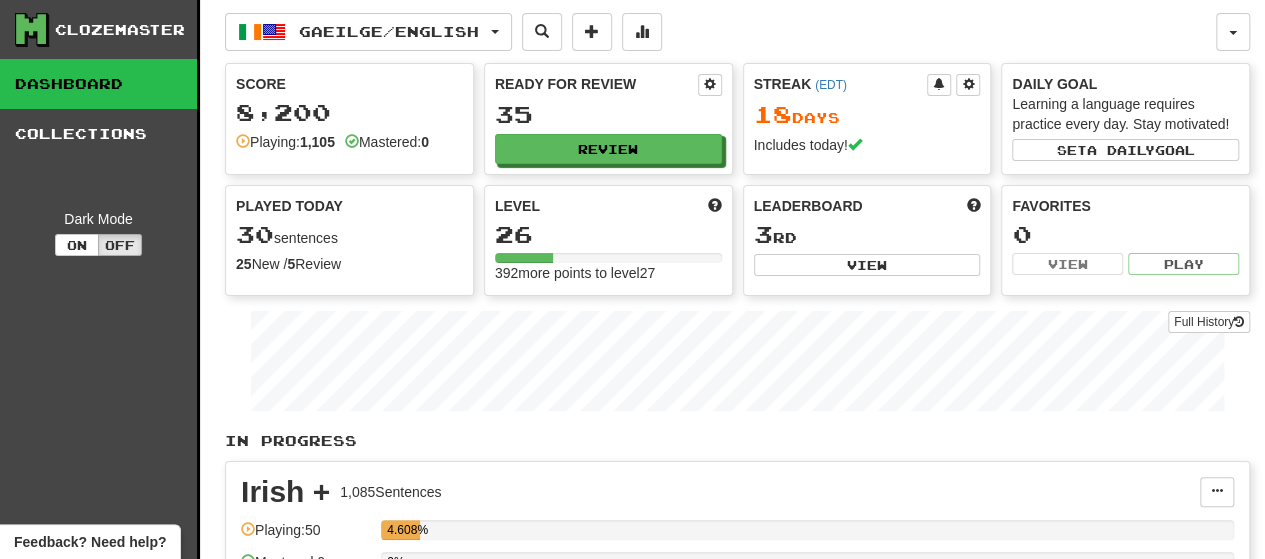 scroll, scrollTop: 25, scrollLeft: 0, axis: vertical 